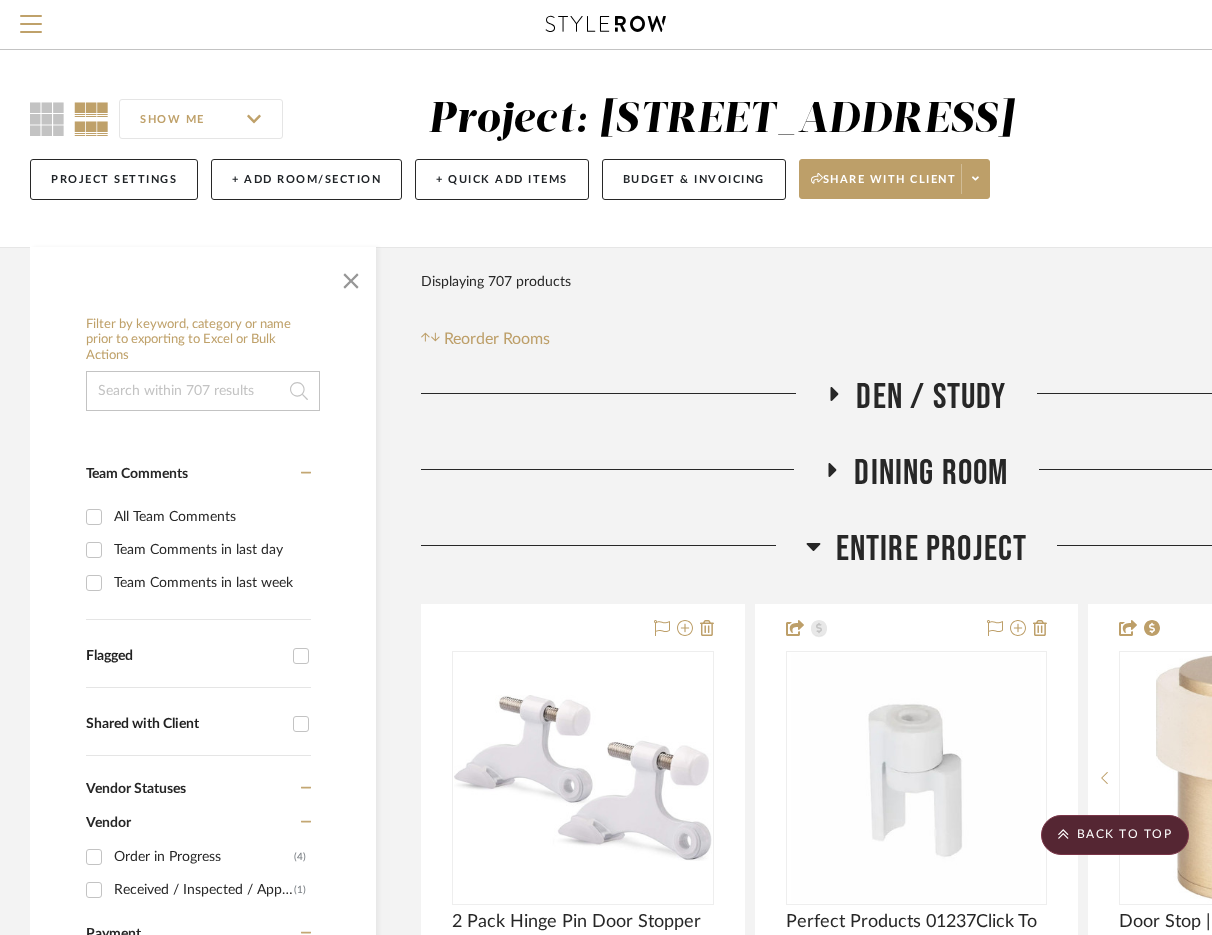 scroll, scrollTop: 2363, scrollLeft: 203, axis: both 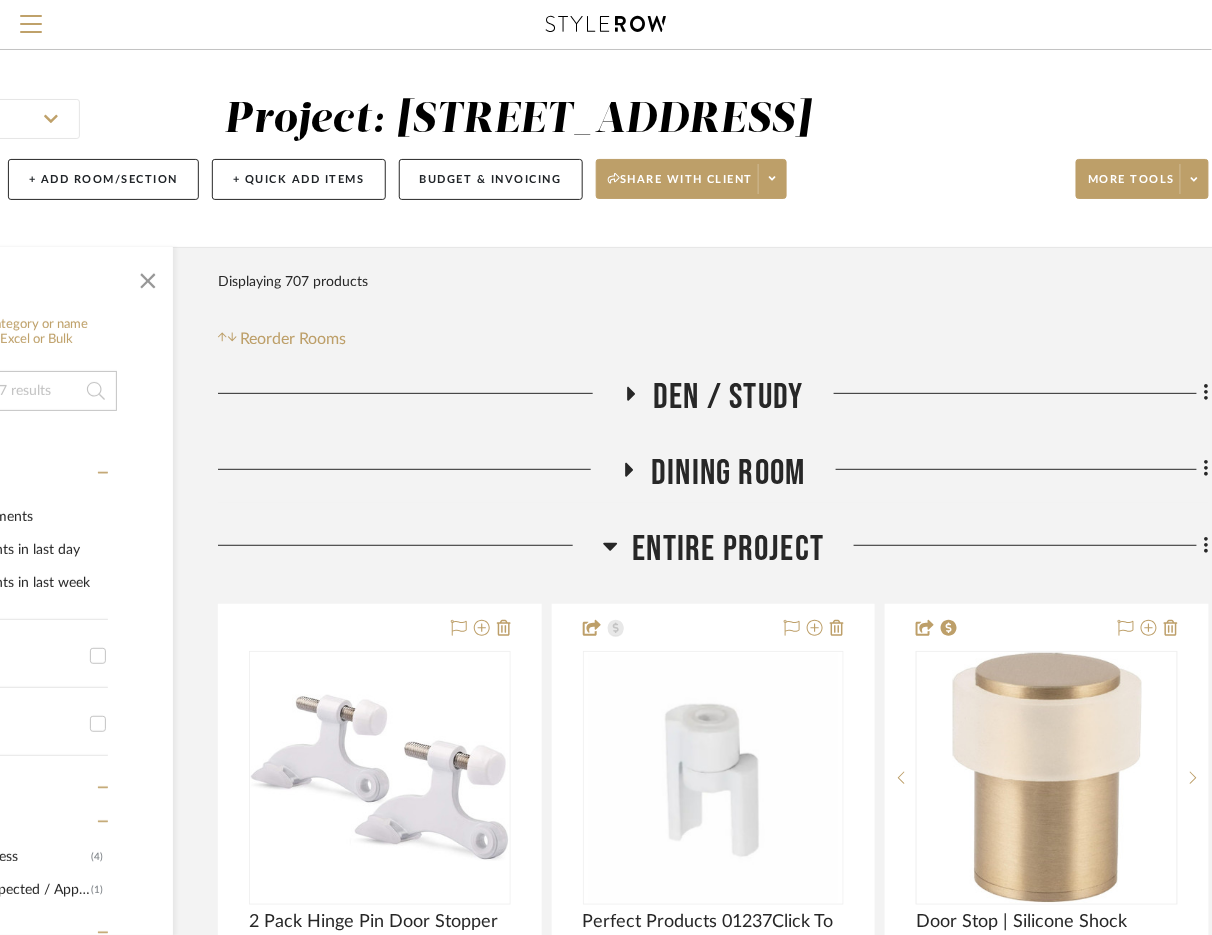 click on "Entire Project" 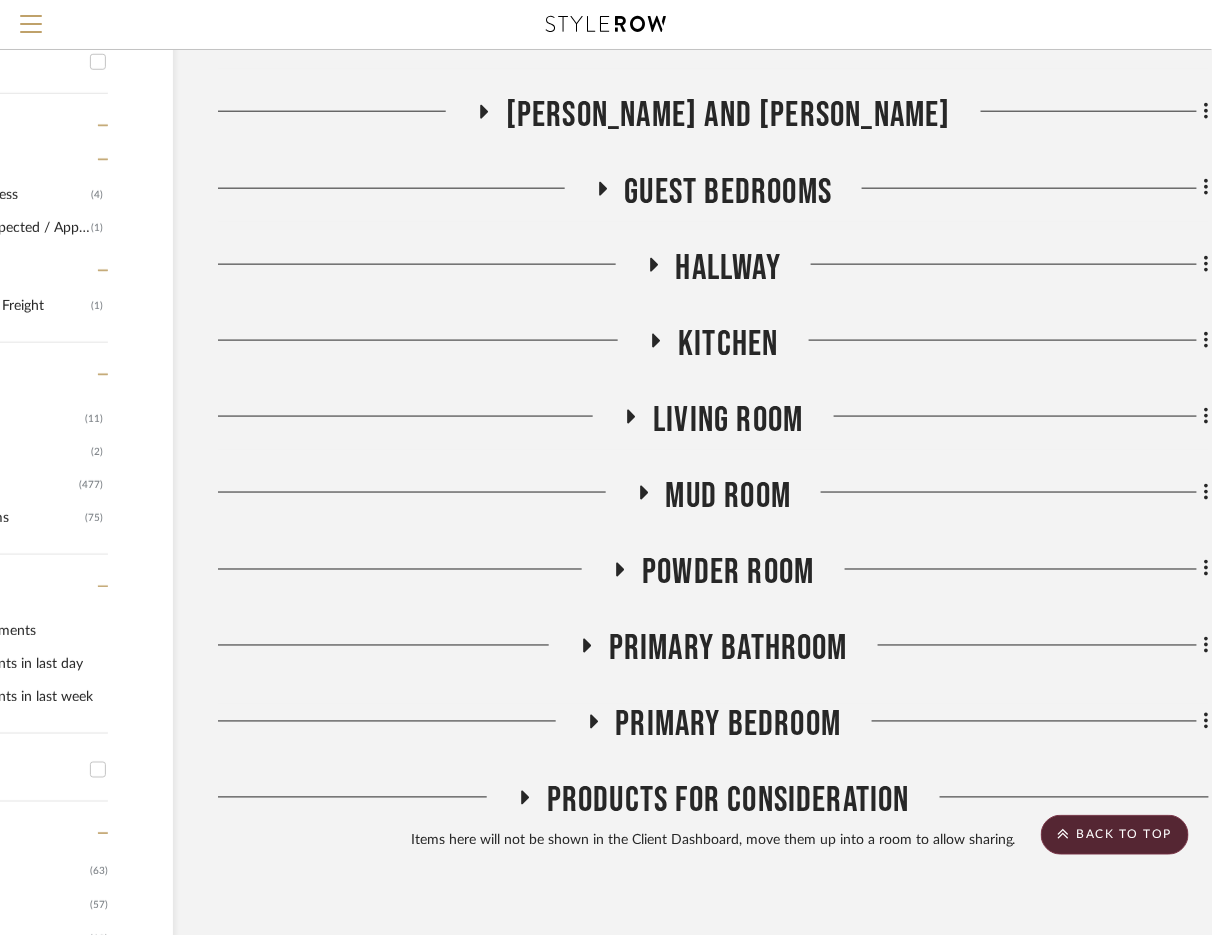 scroll, scrollTop: 670, scrollLeft: 203, axis: both 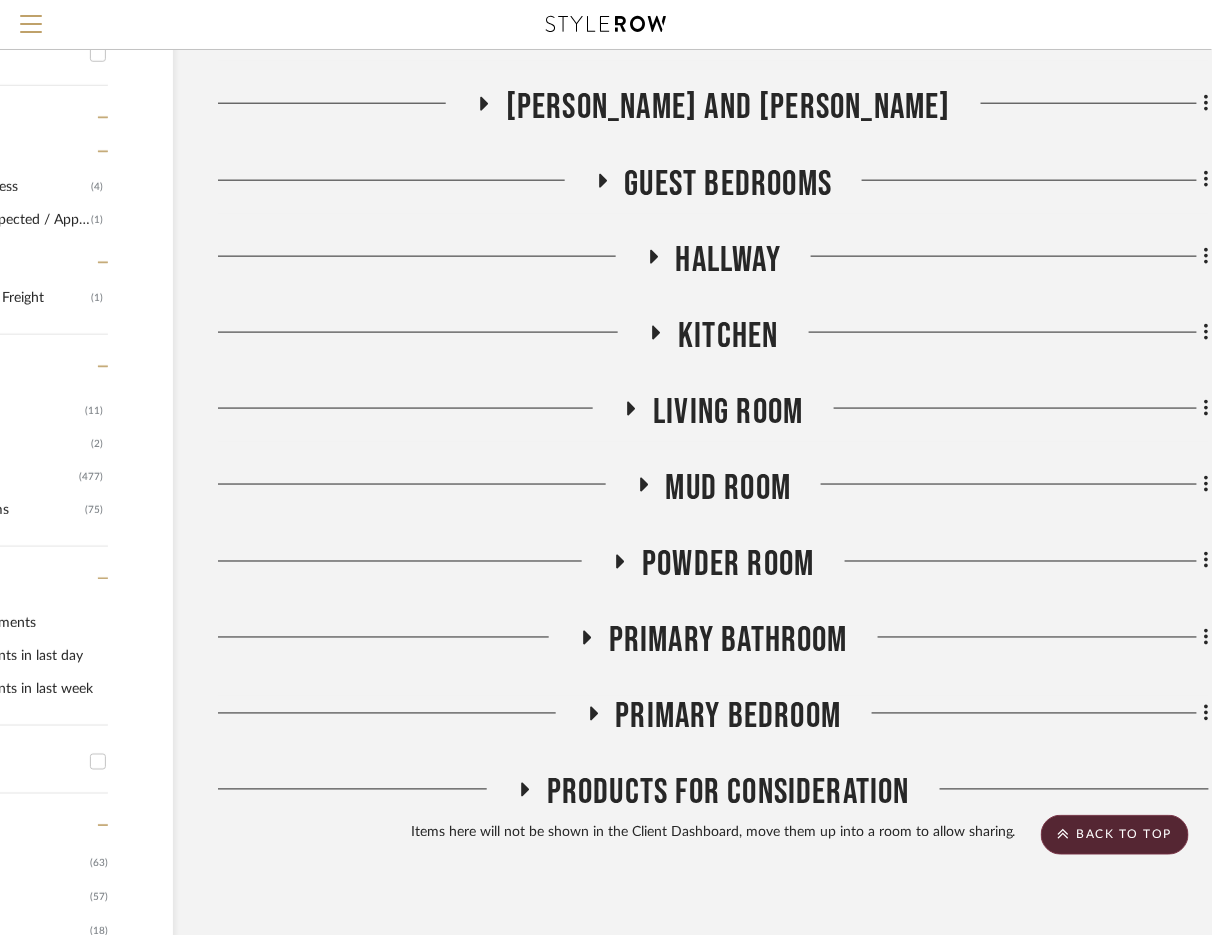 click on "Powder Room" 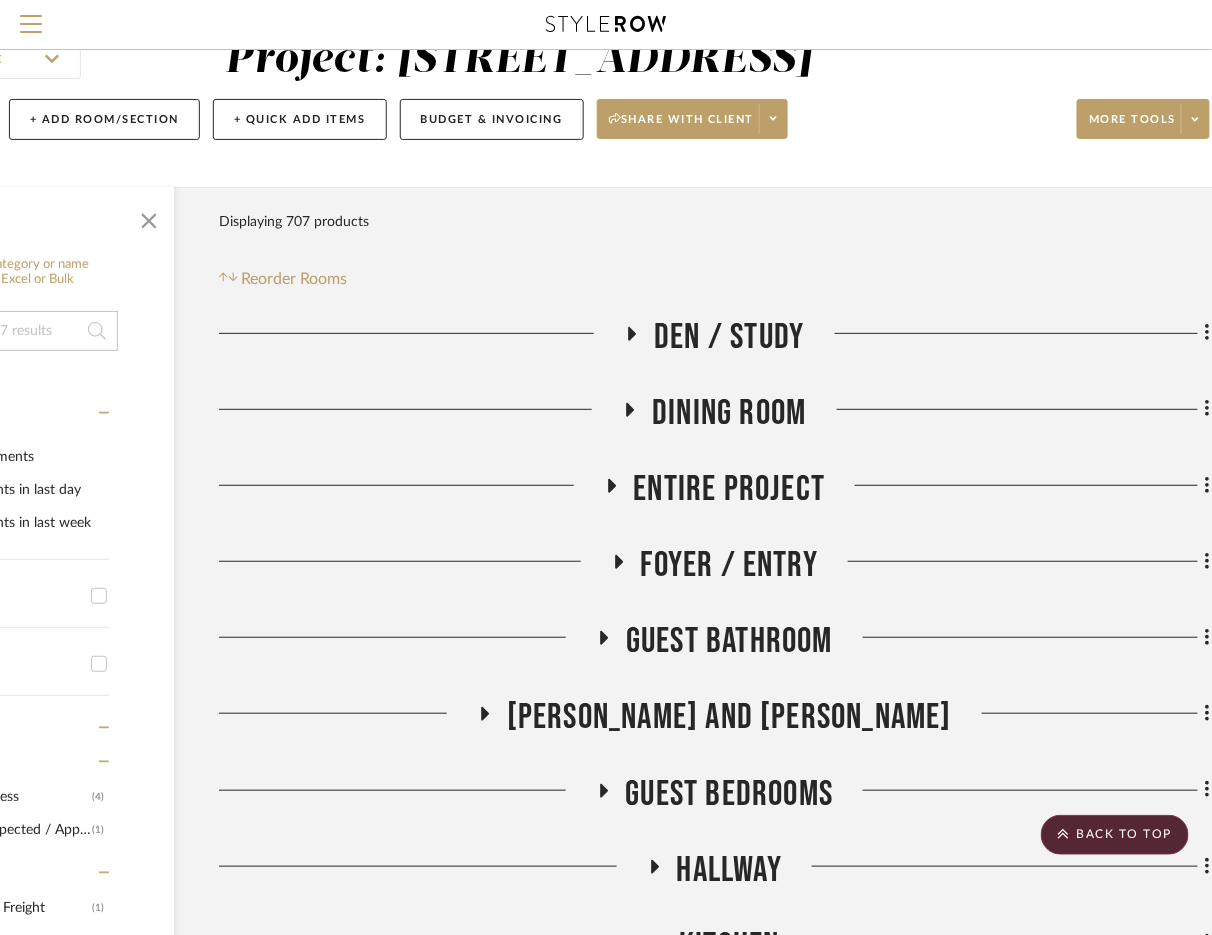 scroll, scrollTop: 0, scrollLeft: 202, axis: horizontal 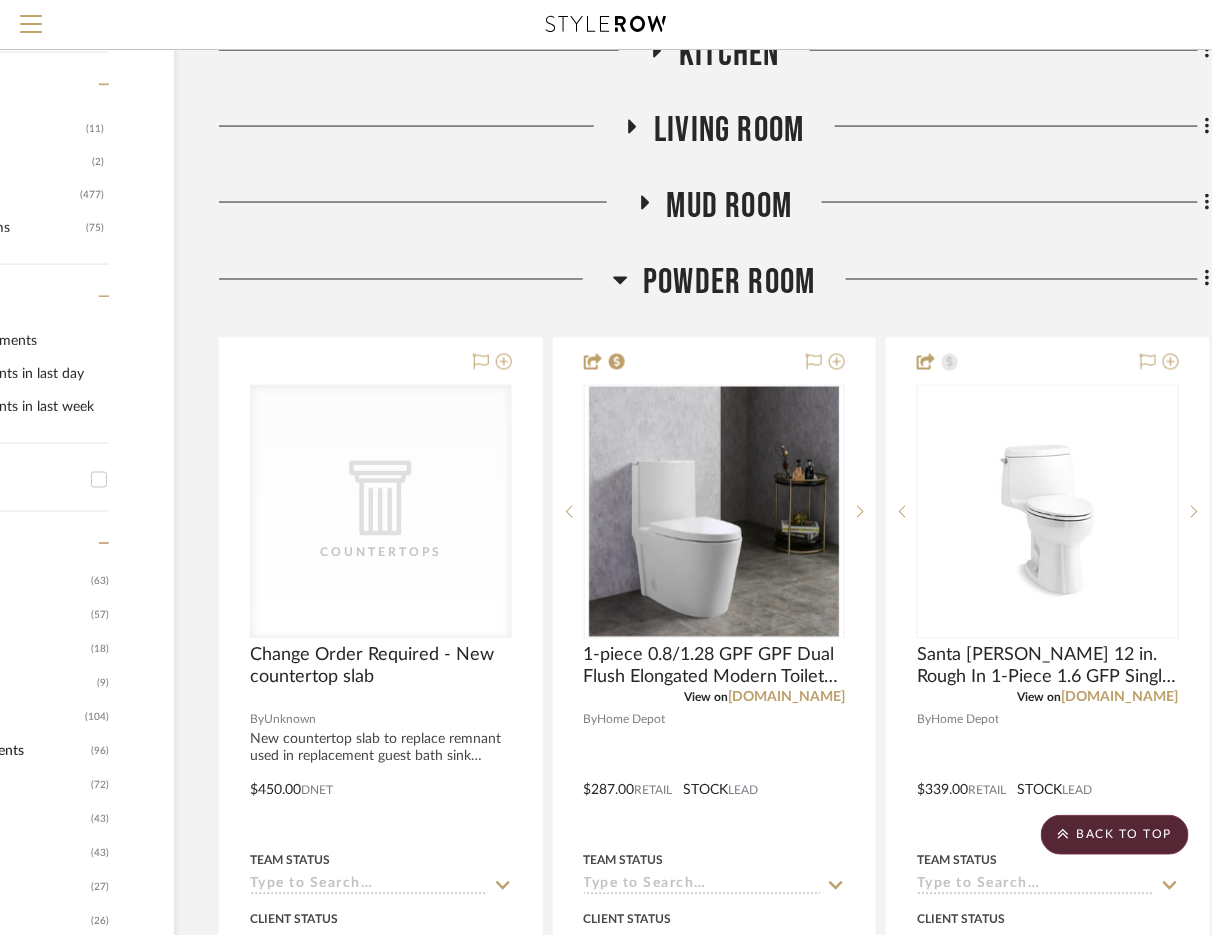 click on "Powder Room" 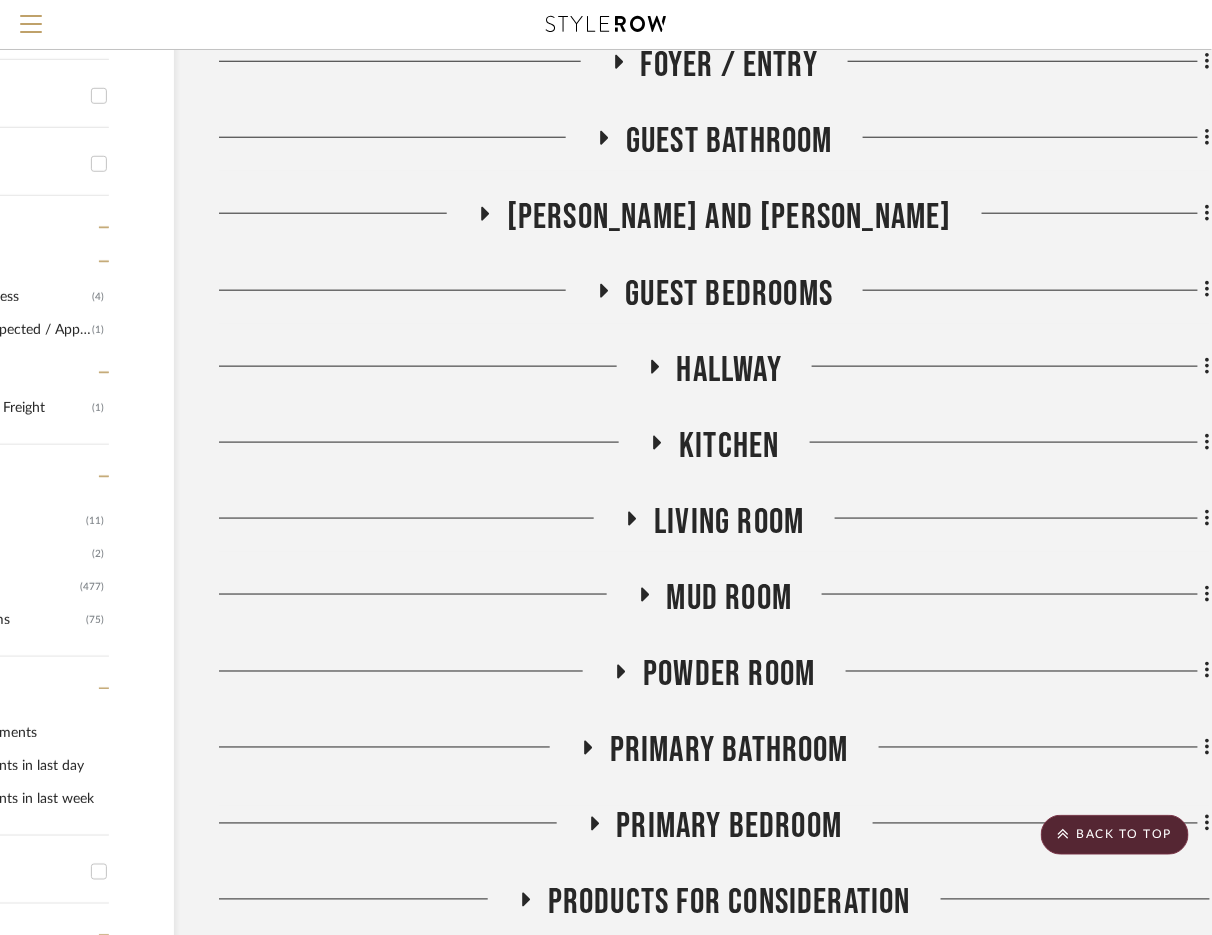 scroll, scrollTop: 558, scrollLeft: 202, axis: both 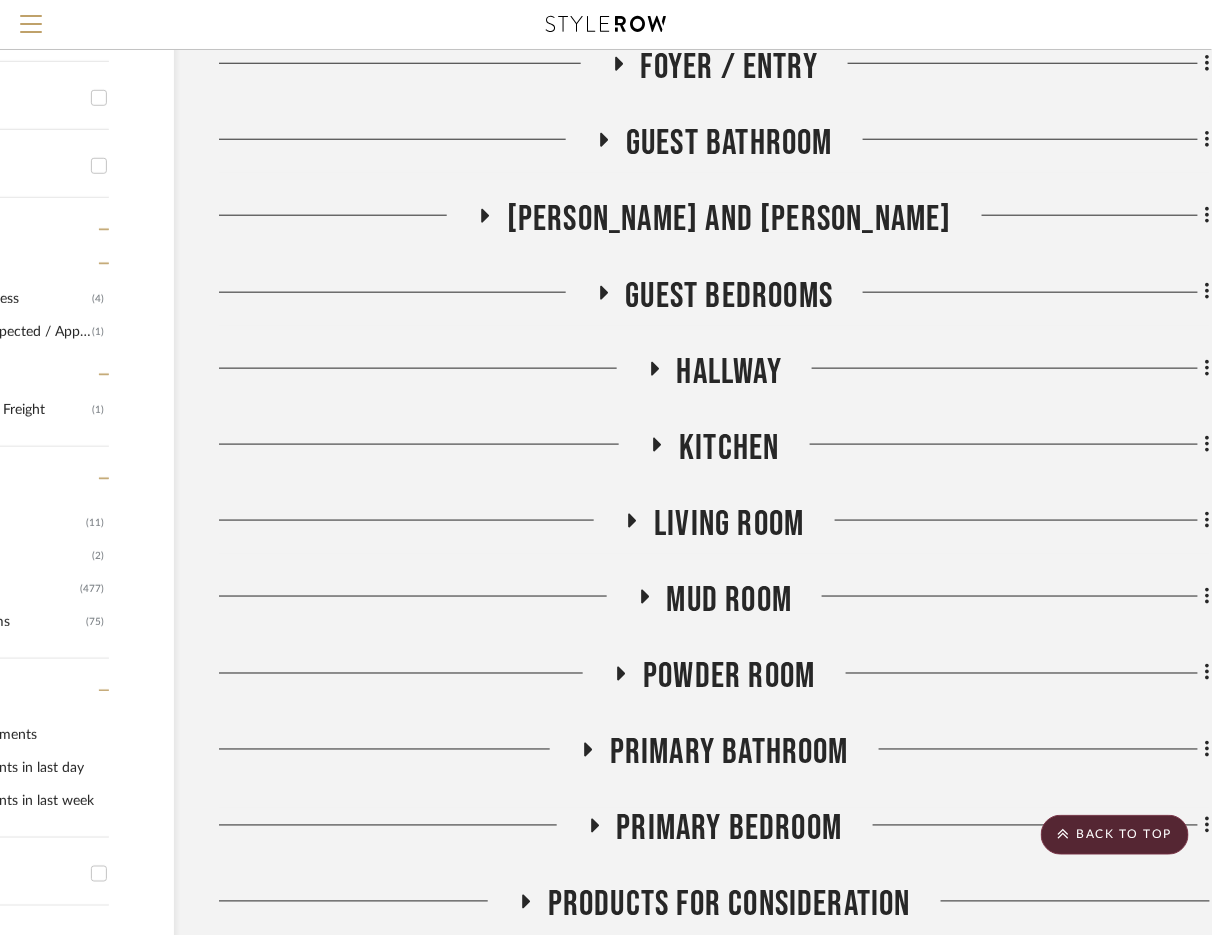 click on "[PERSON_NAME] AND [PERSON_NAME]" 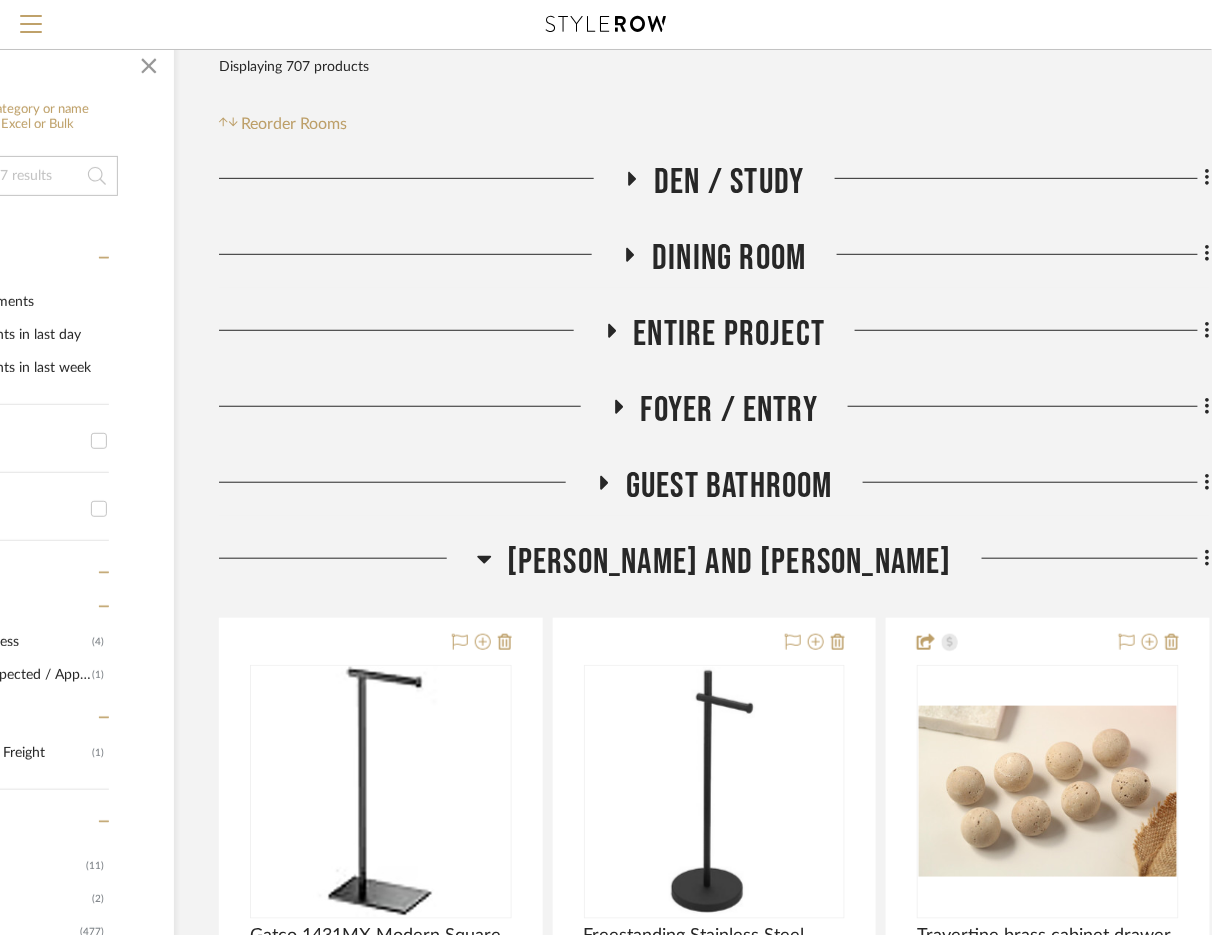 scroll, scrollTop: 210, scrollLeft: 202, axis: both 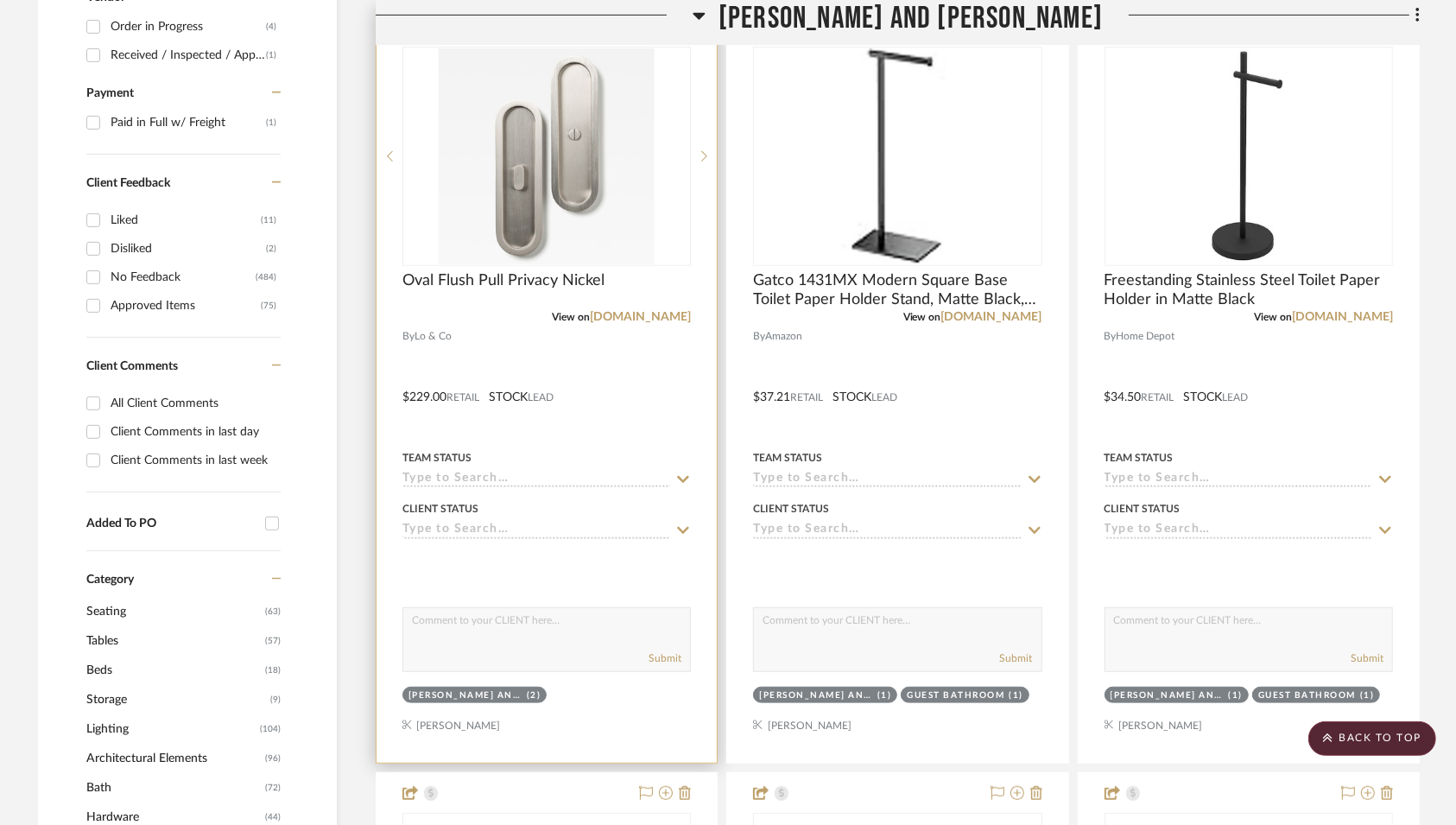 click at bounding box center [547, 384] 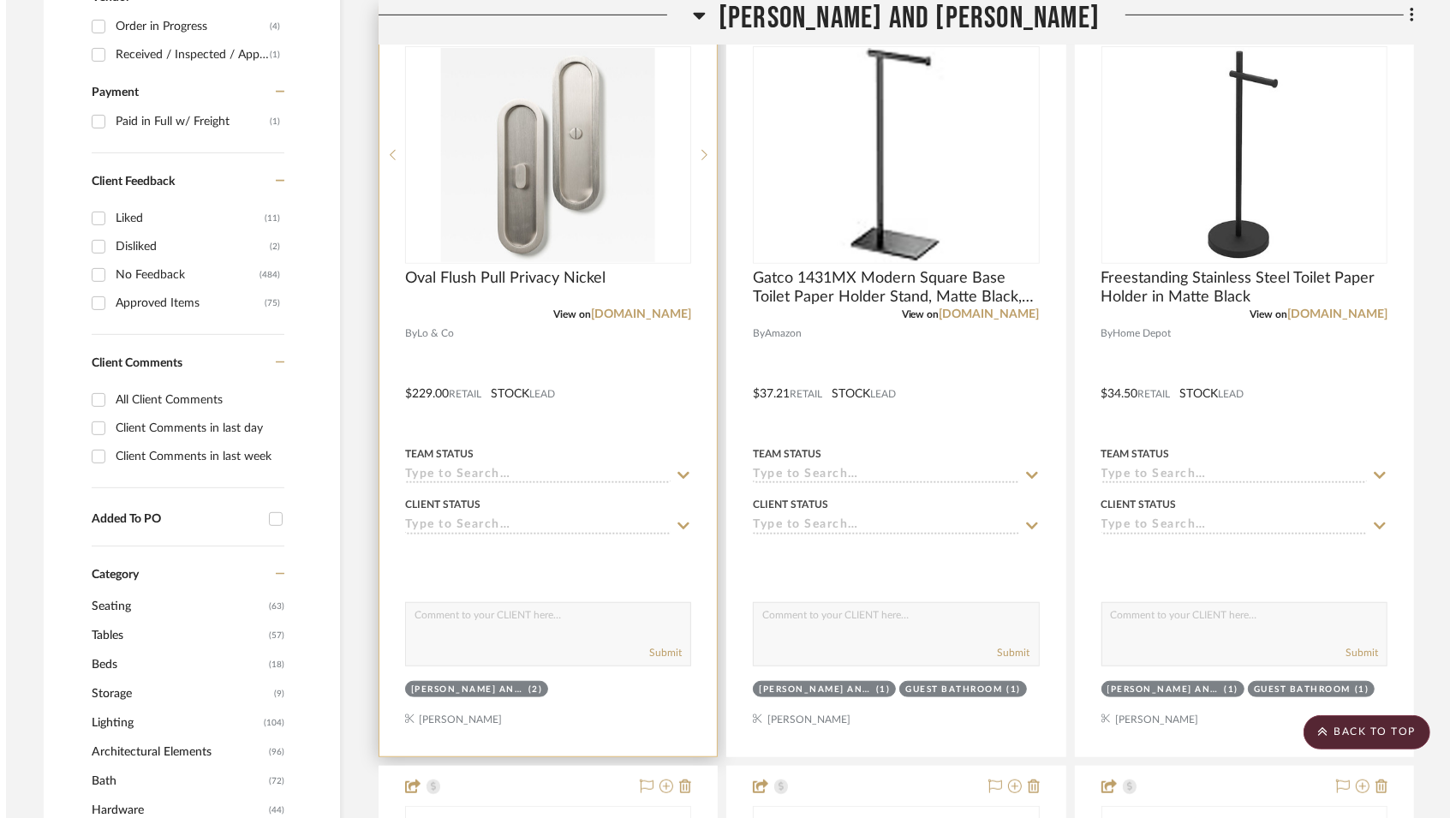 scroll, scrollTop: 0, scrollLeft: 0, axis: both 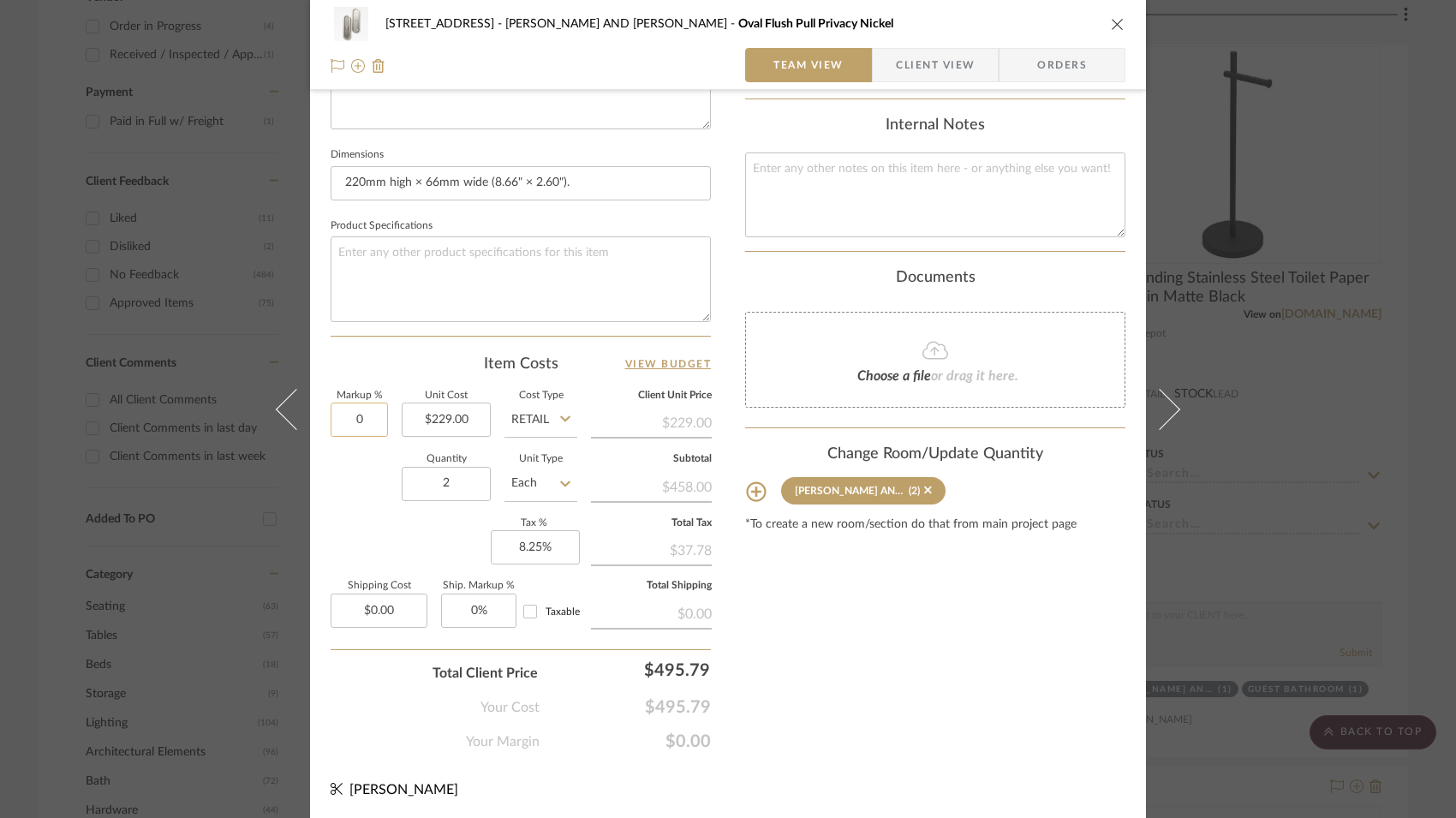 click on "0" 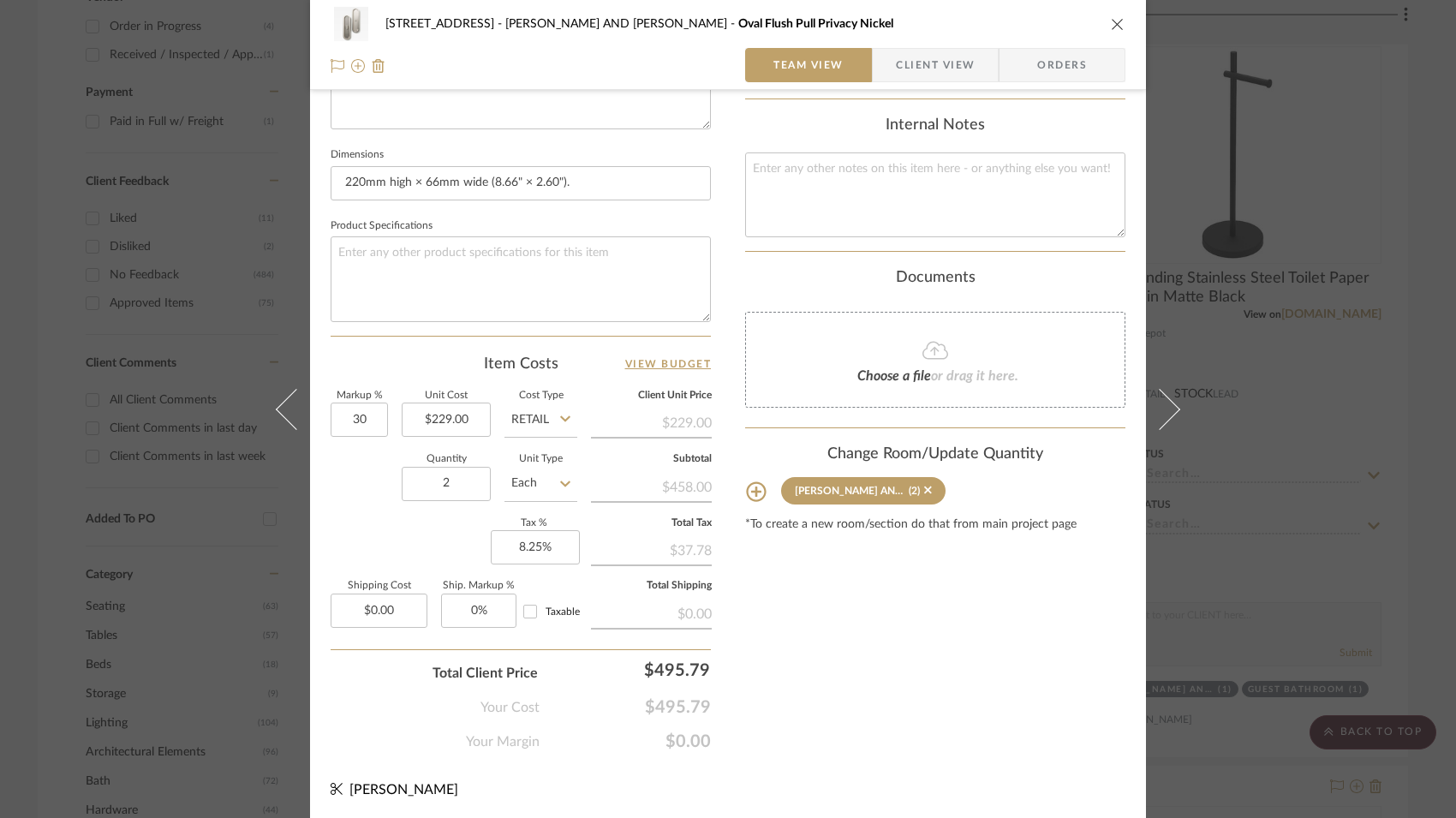 type on "30%" 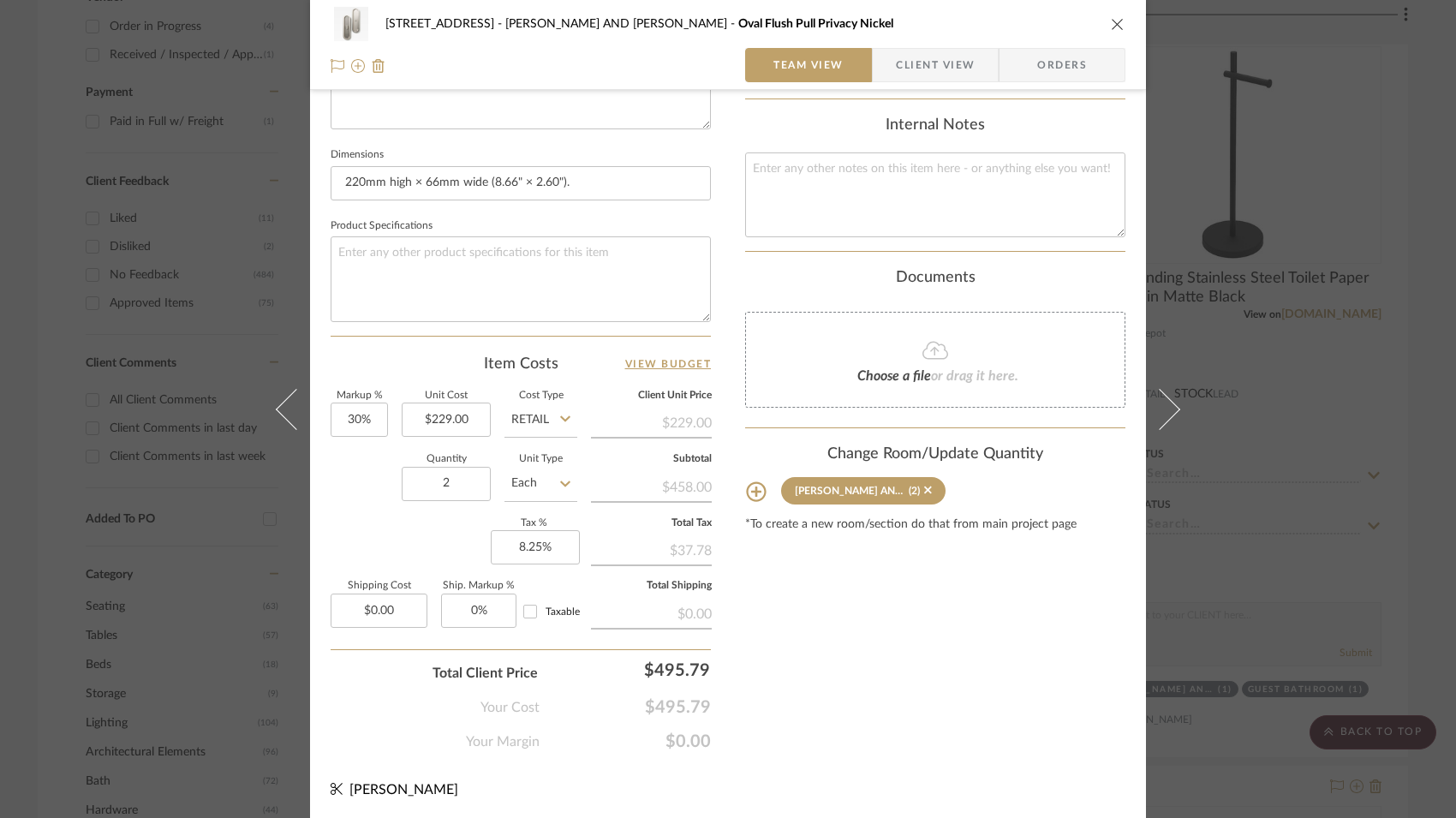 click on "Quantity  2  Unit Type  Each" 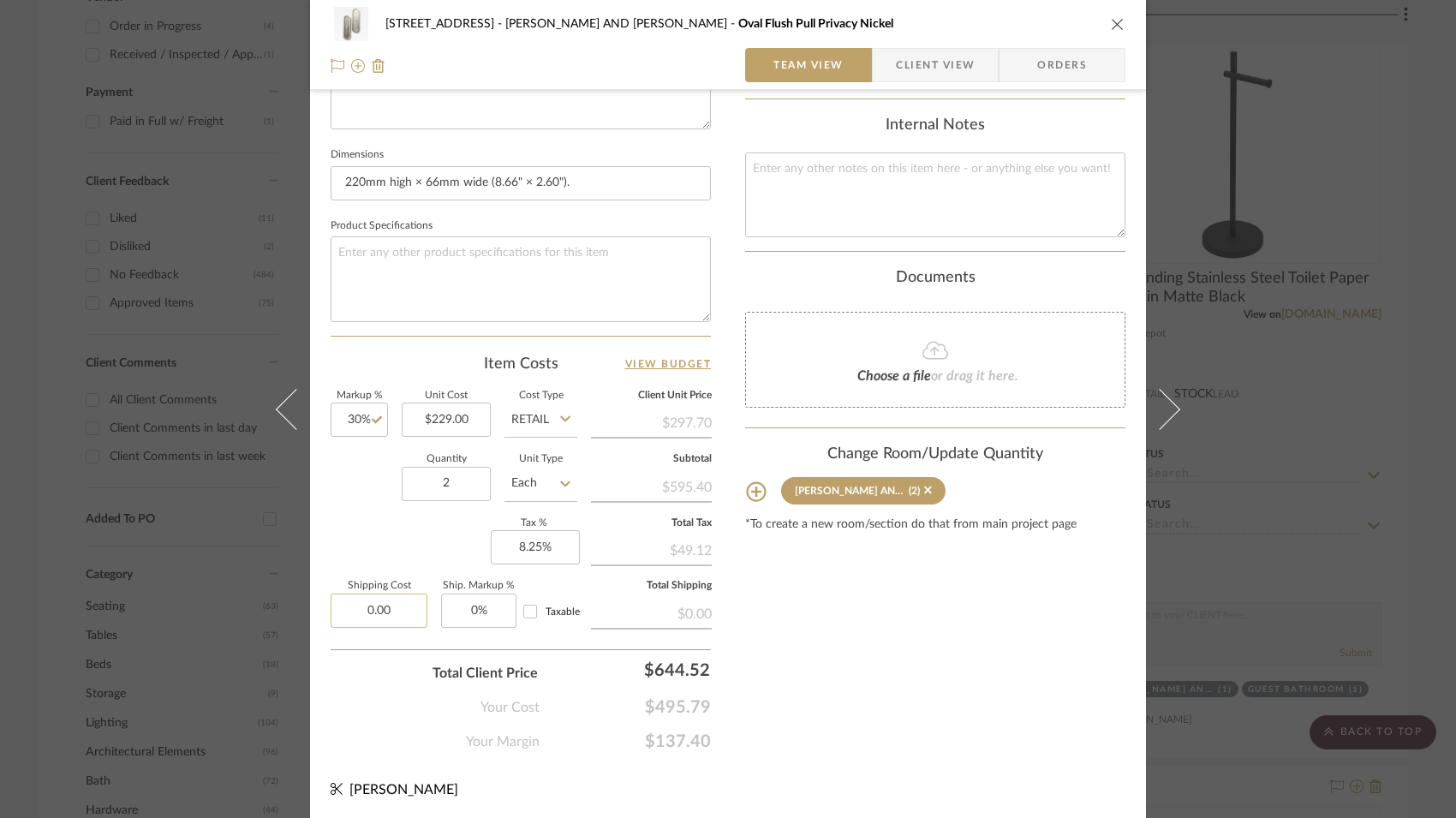 click on "0.00" 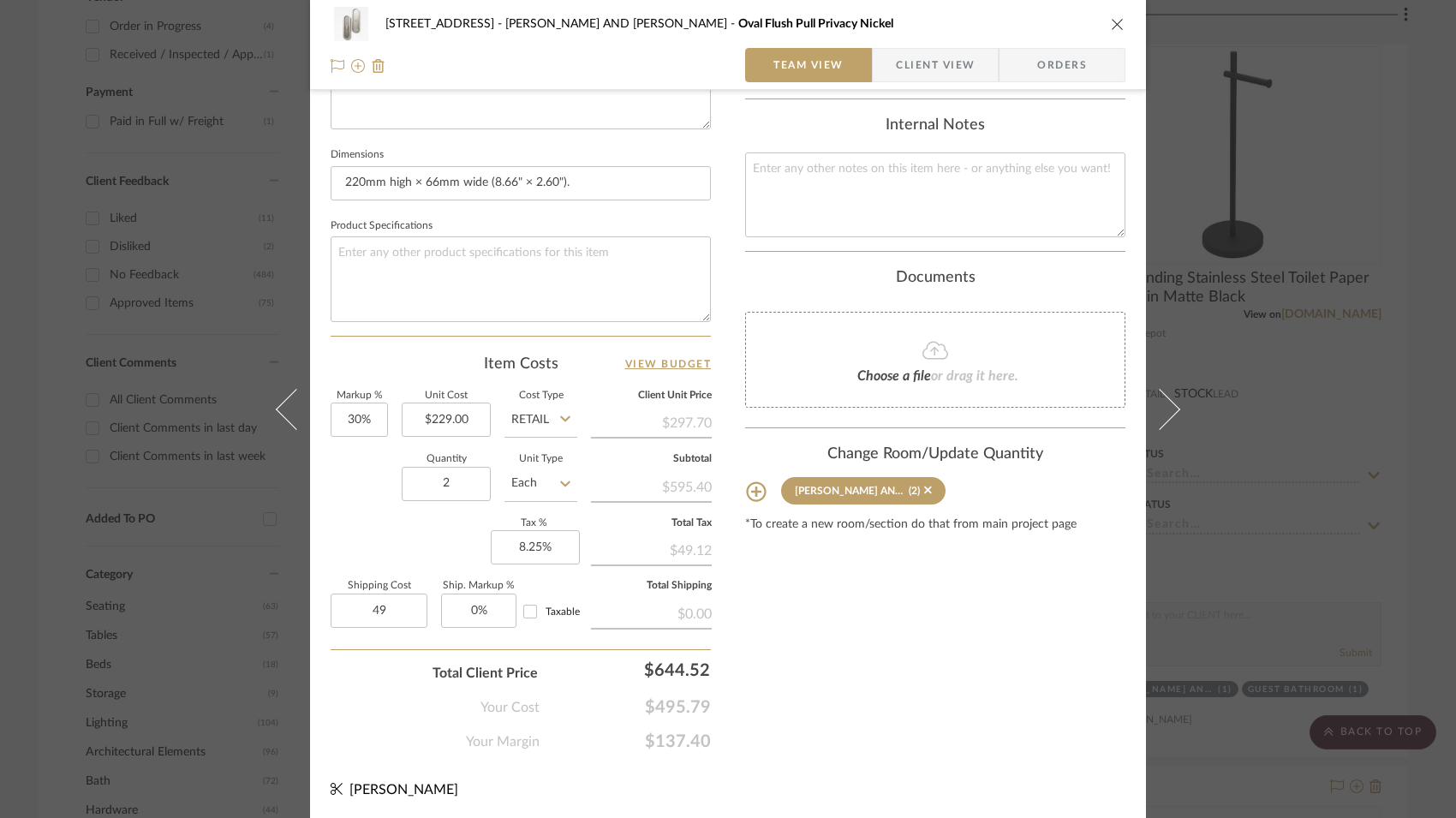 type on "$49.00" 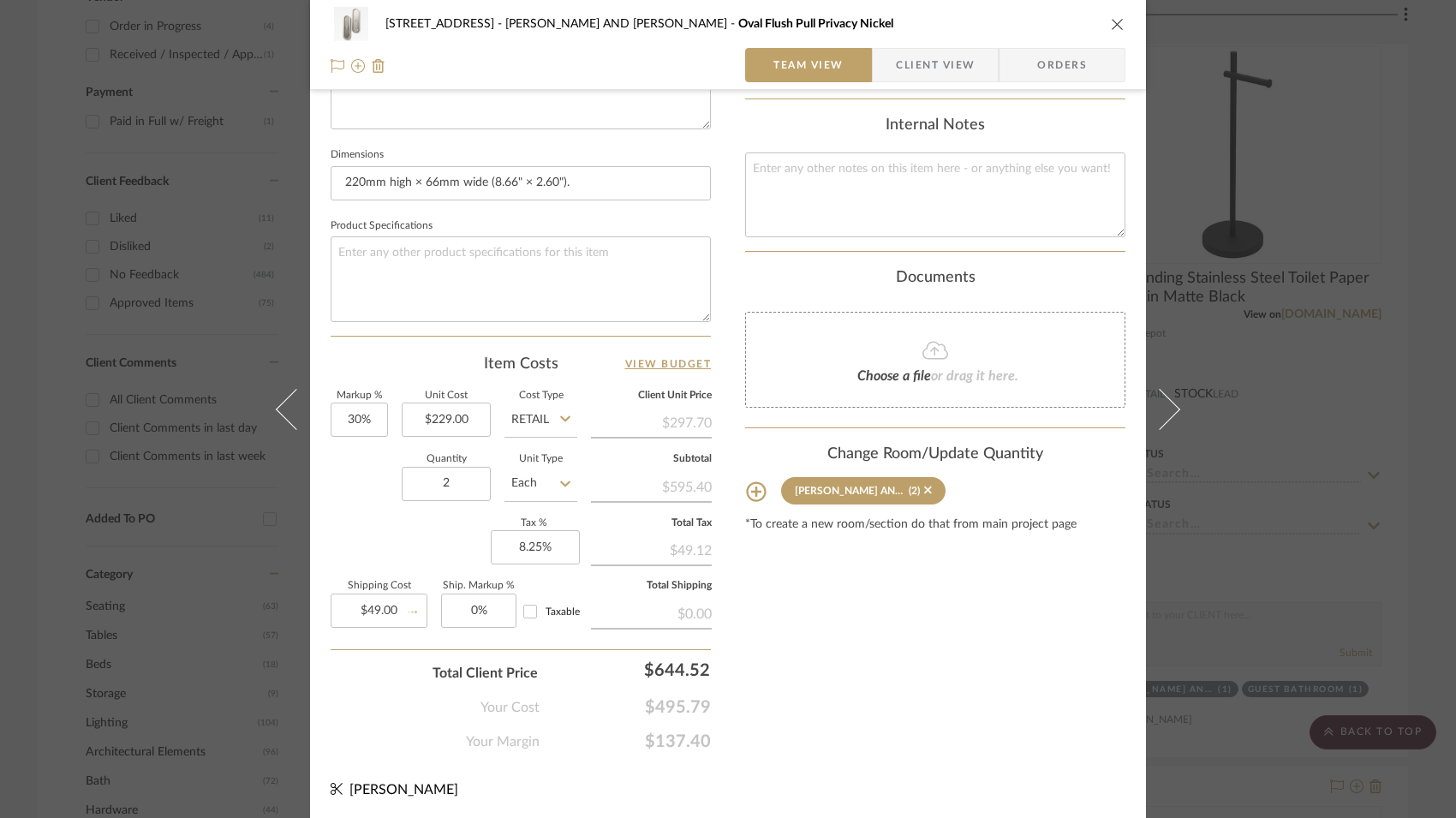 click on "Your Margin  $137.40" 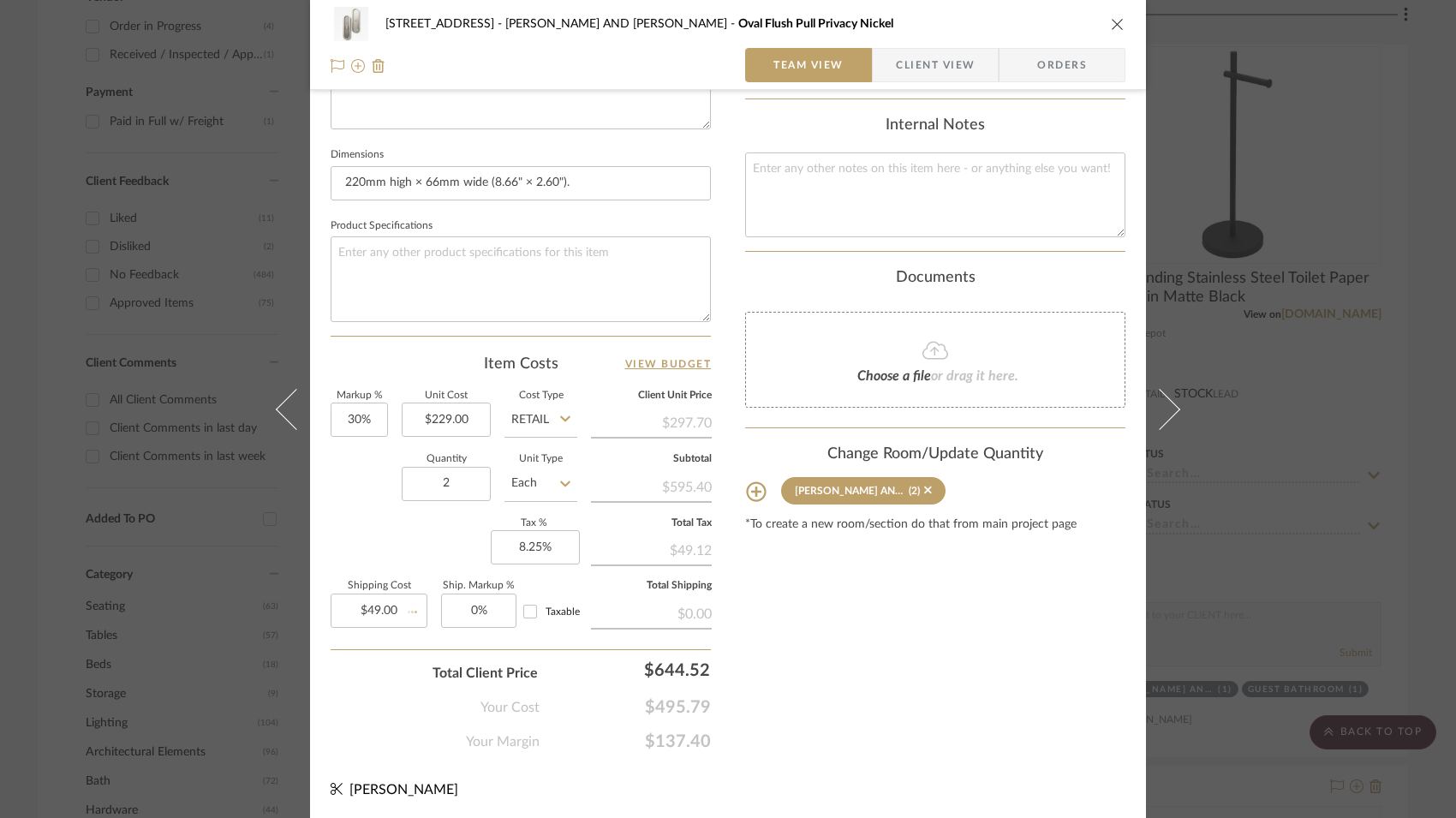 type 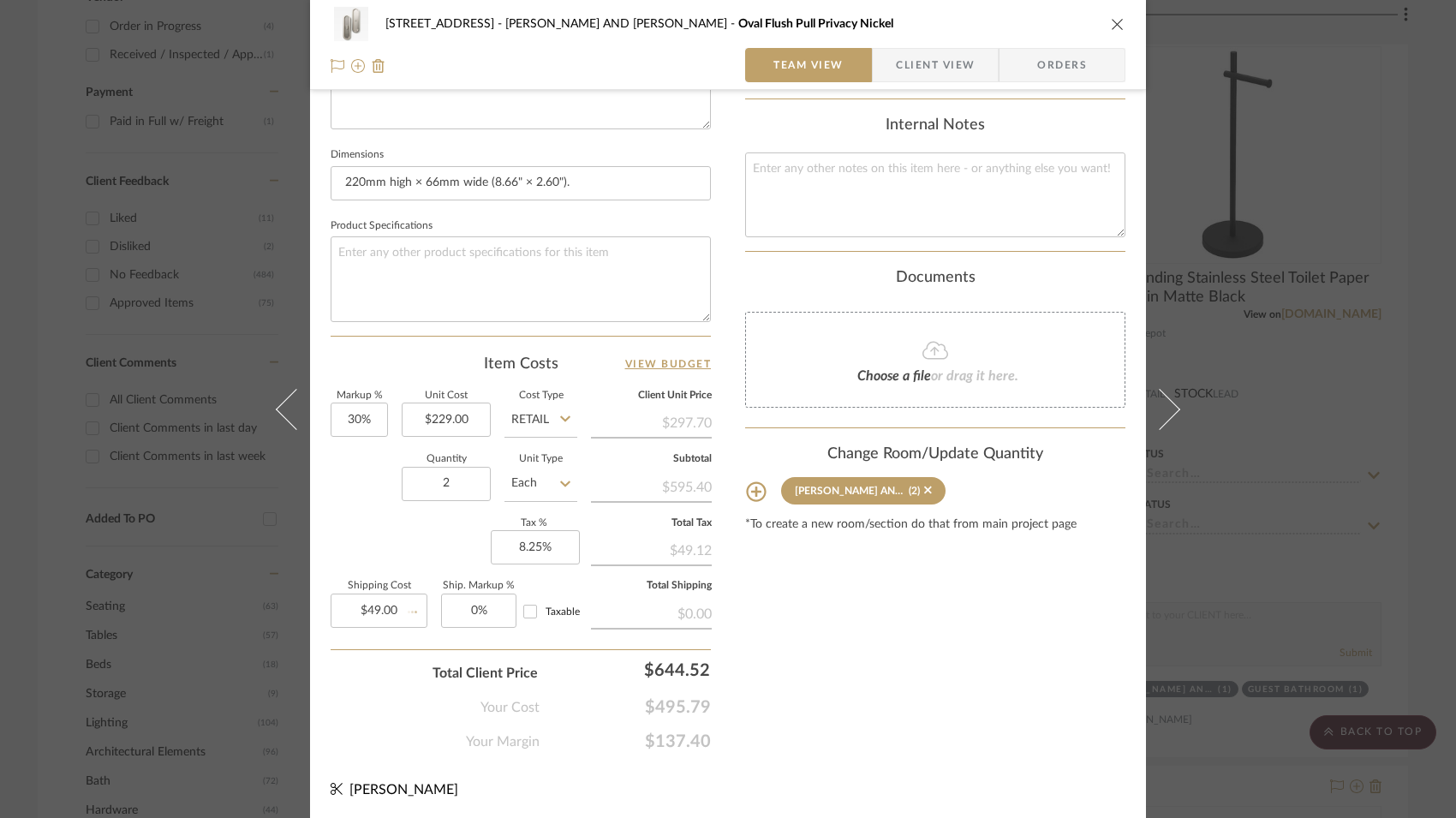 type 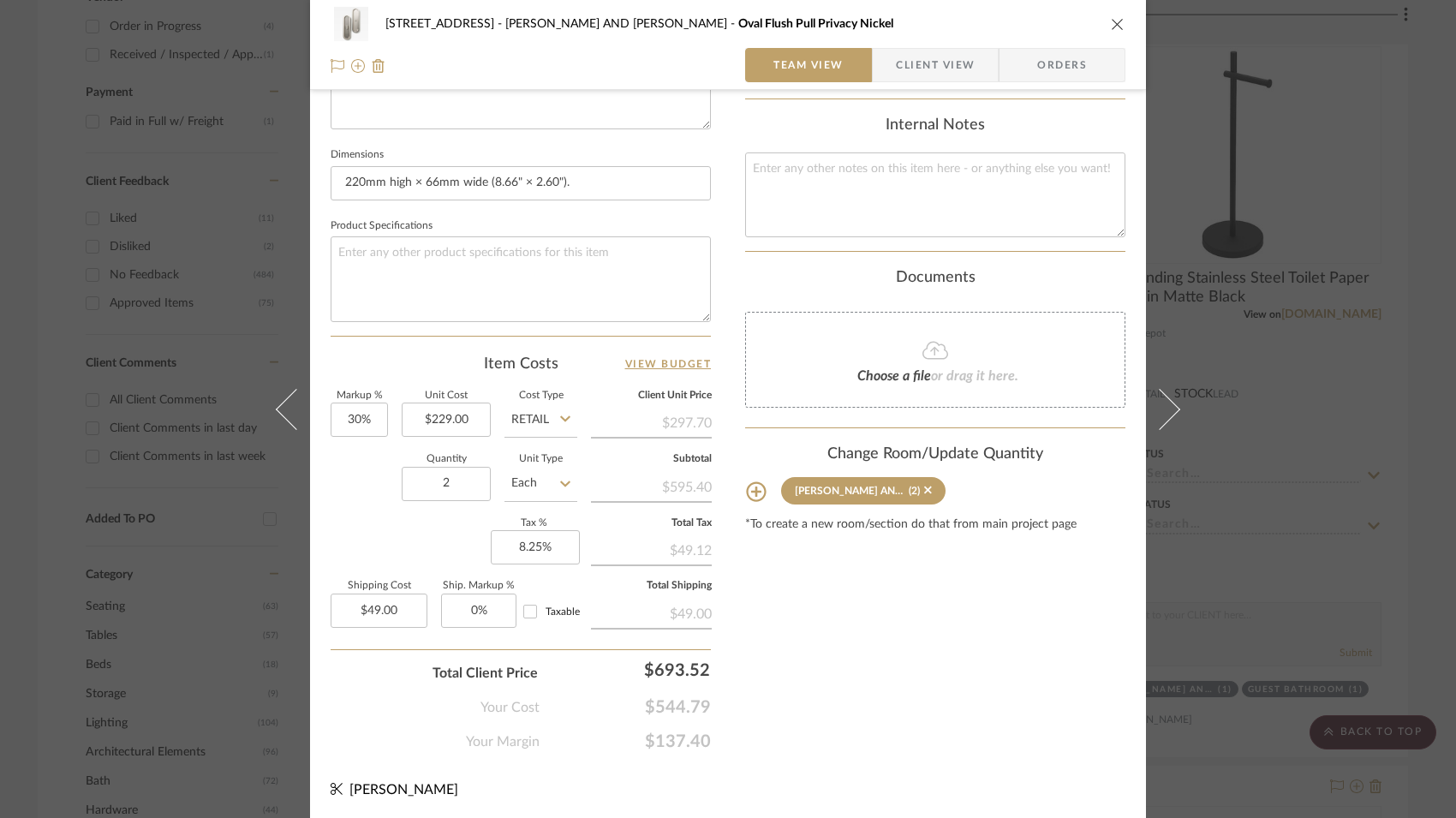 click on "Content here copies to Client View - confirm visibility there.  Show in Client Dashboard   Include in Budget   View Budget  Team Status  Lead Time  In Stock Weeks  Due Date   Install Date  Tasks / To-Dos /  team Messaging  Leave yourself a note here or share next steps with your team. You will receive emails when they
respond!  Invite Collaborator Internal Notes  Documents  Choose a file  or drag it here. Change Room/Update Quantity  JACK AND JILL  (2) *To create a new room/section do that from main project page" at bounding box center [935, 89] 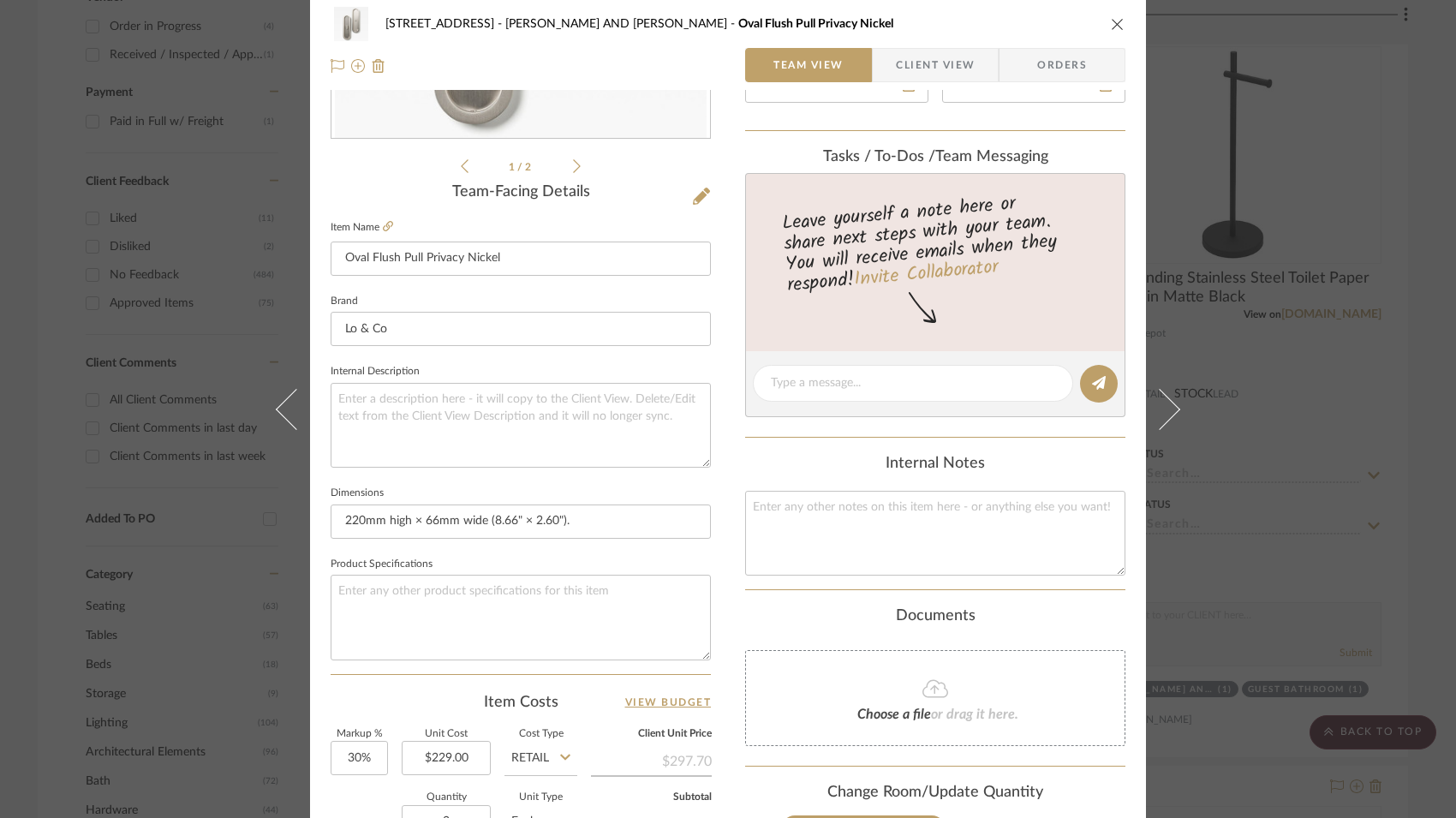 scroll, scrollTop: 0, scrollLeft: 0, axis: both 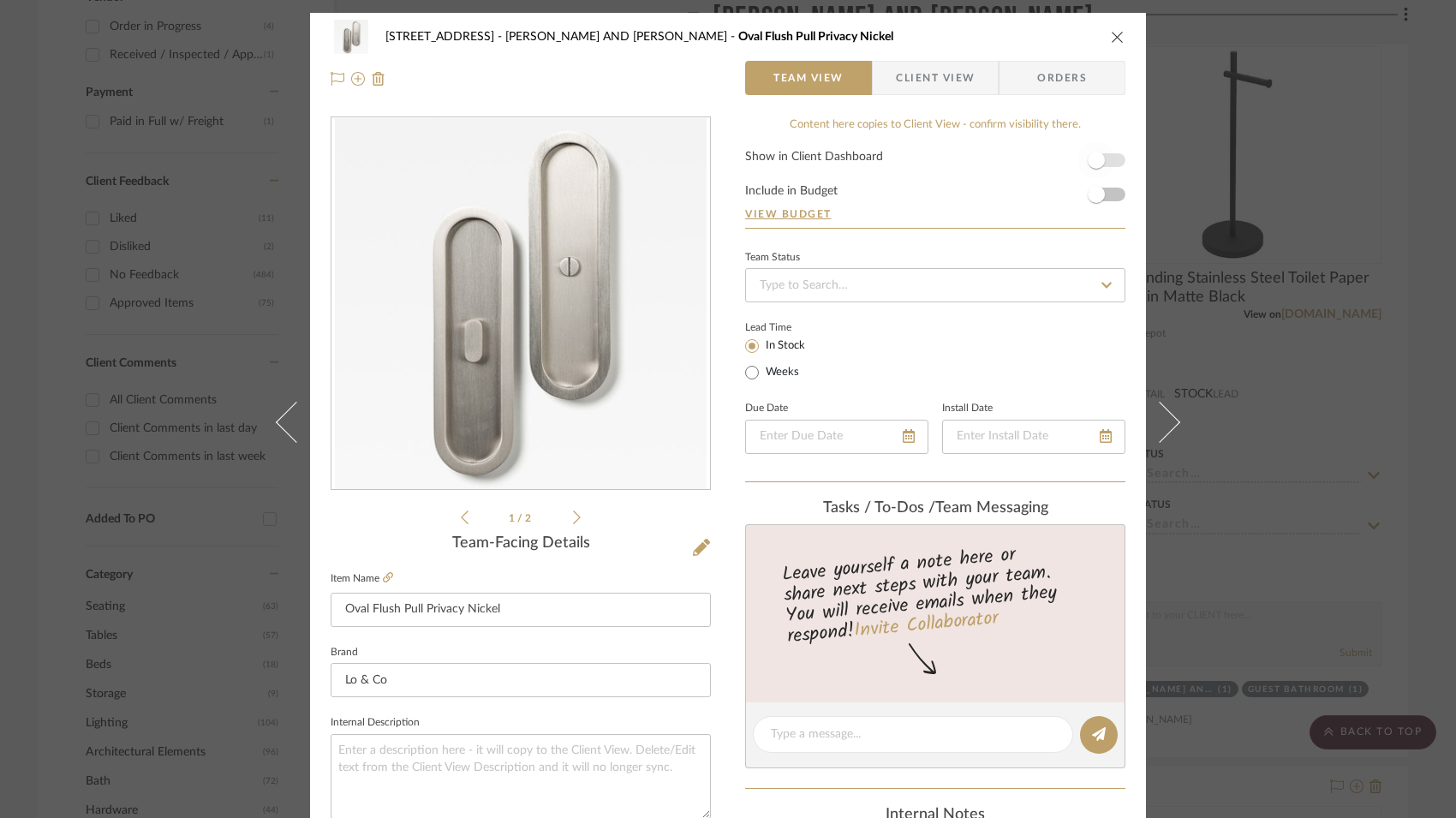 click at bounding box center [1096, 160] 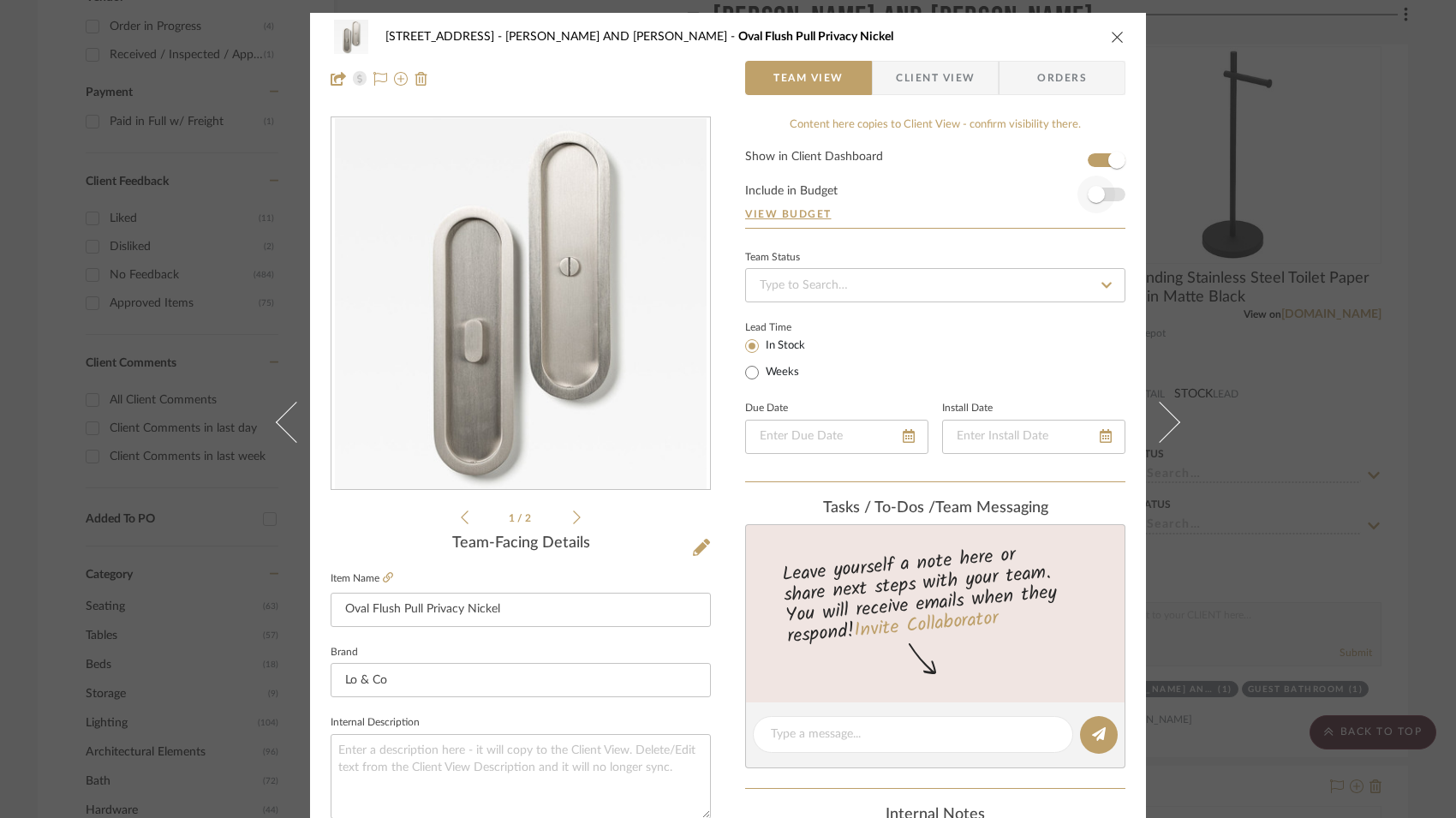 type 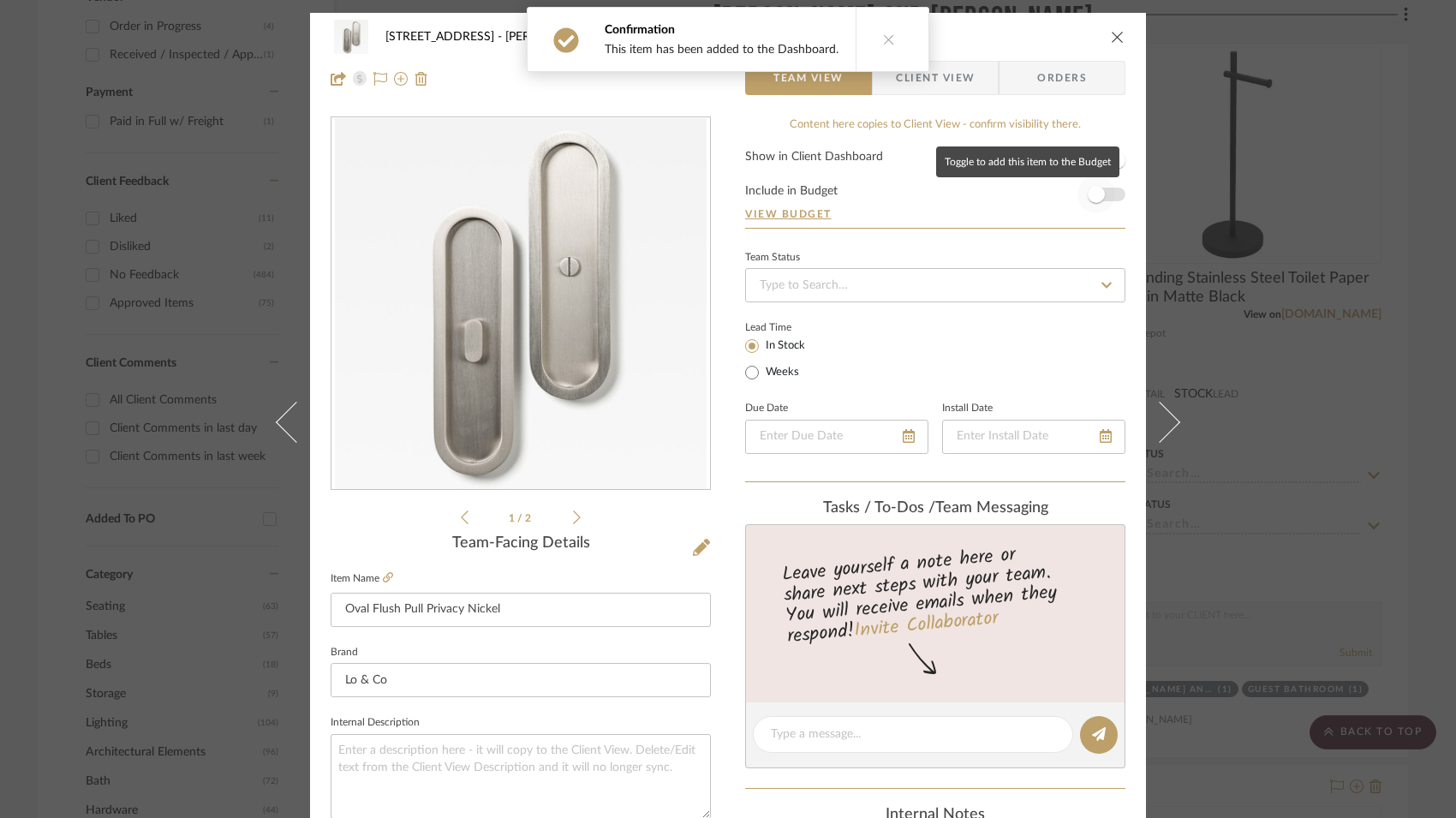 click at bounding box center [1096, 194] 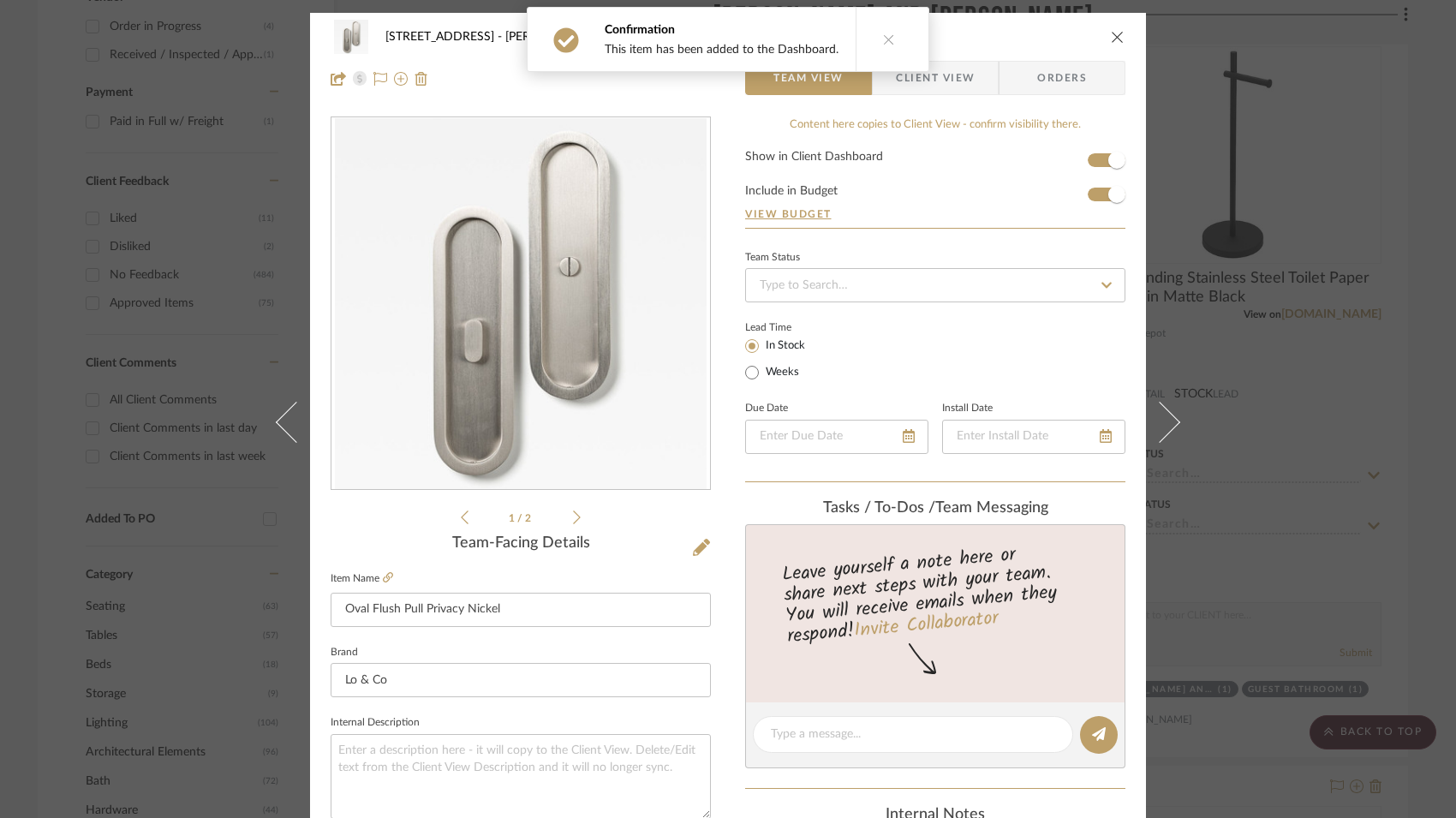 type 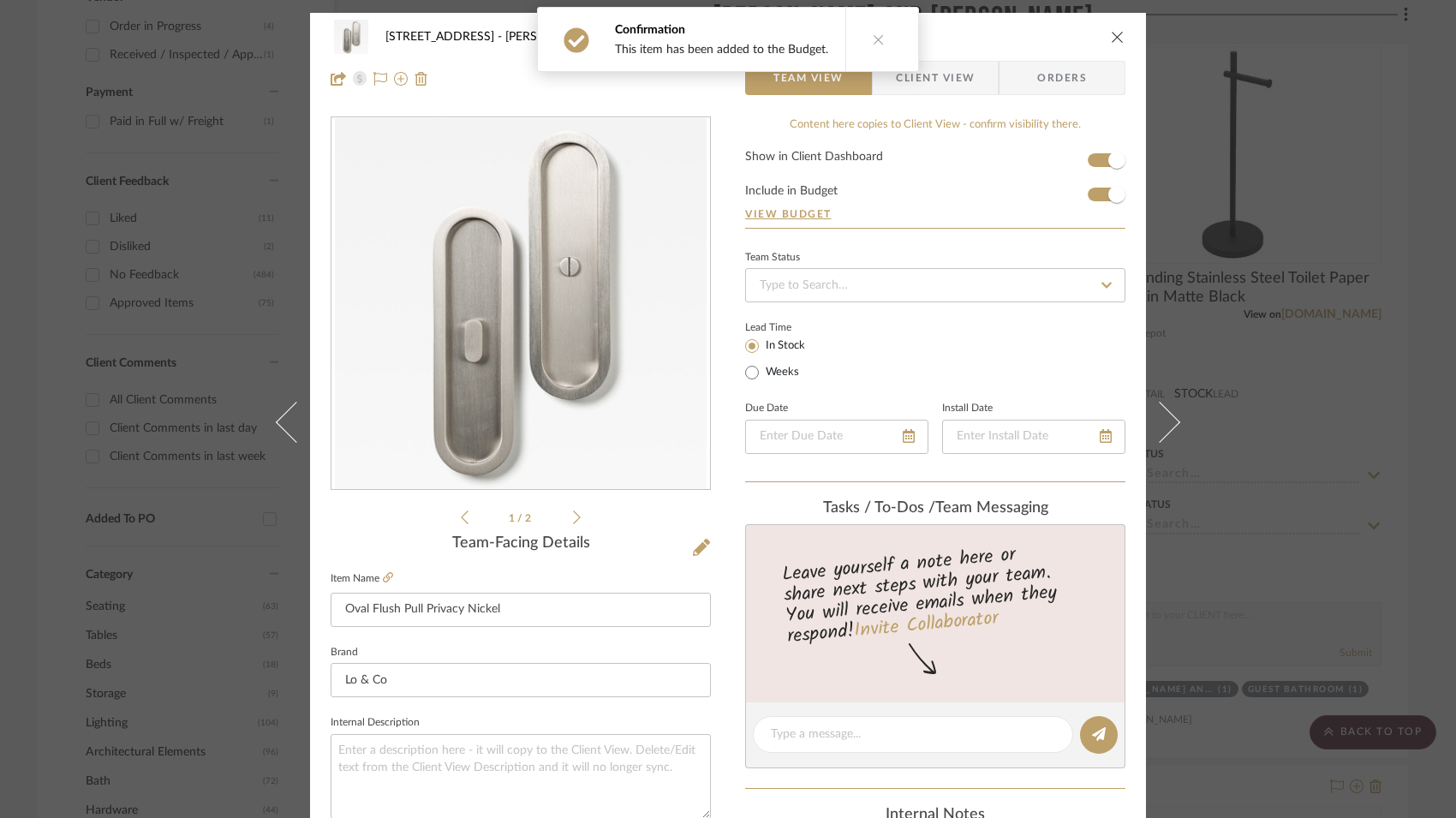 click at bounding box center (1118, 37) 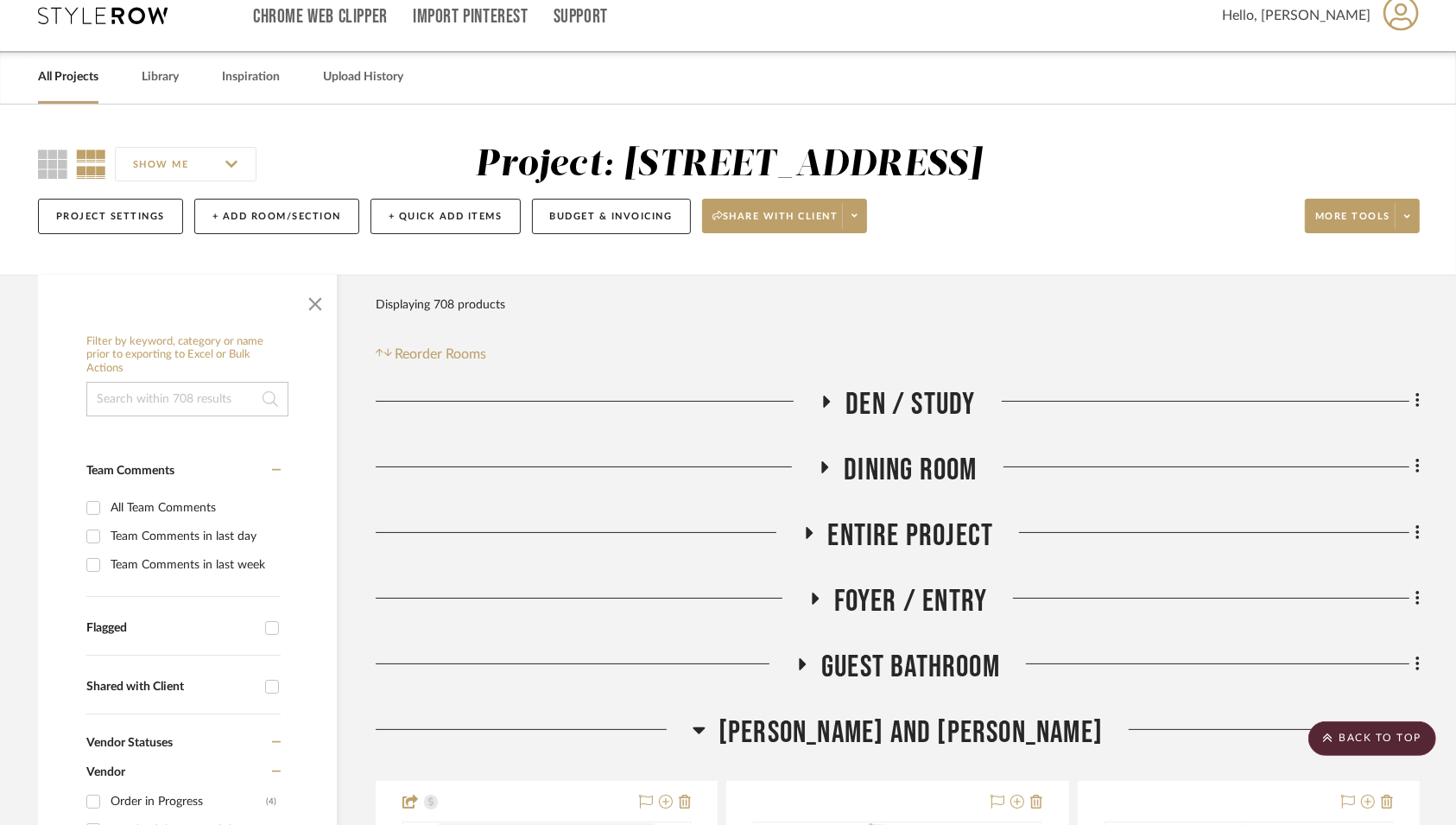 scroll, scrollTop: 0, scrollLeft: 0, axis: both 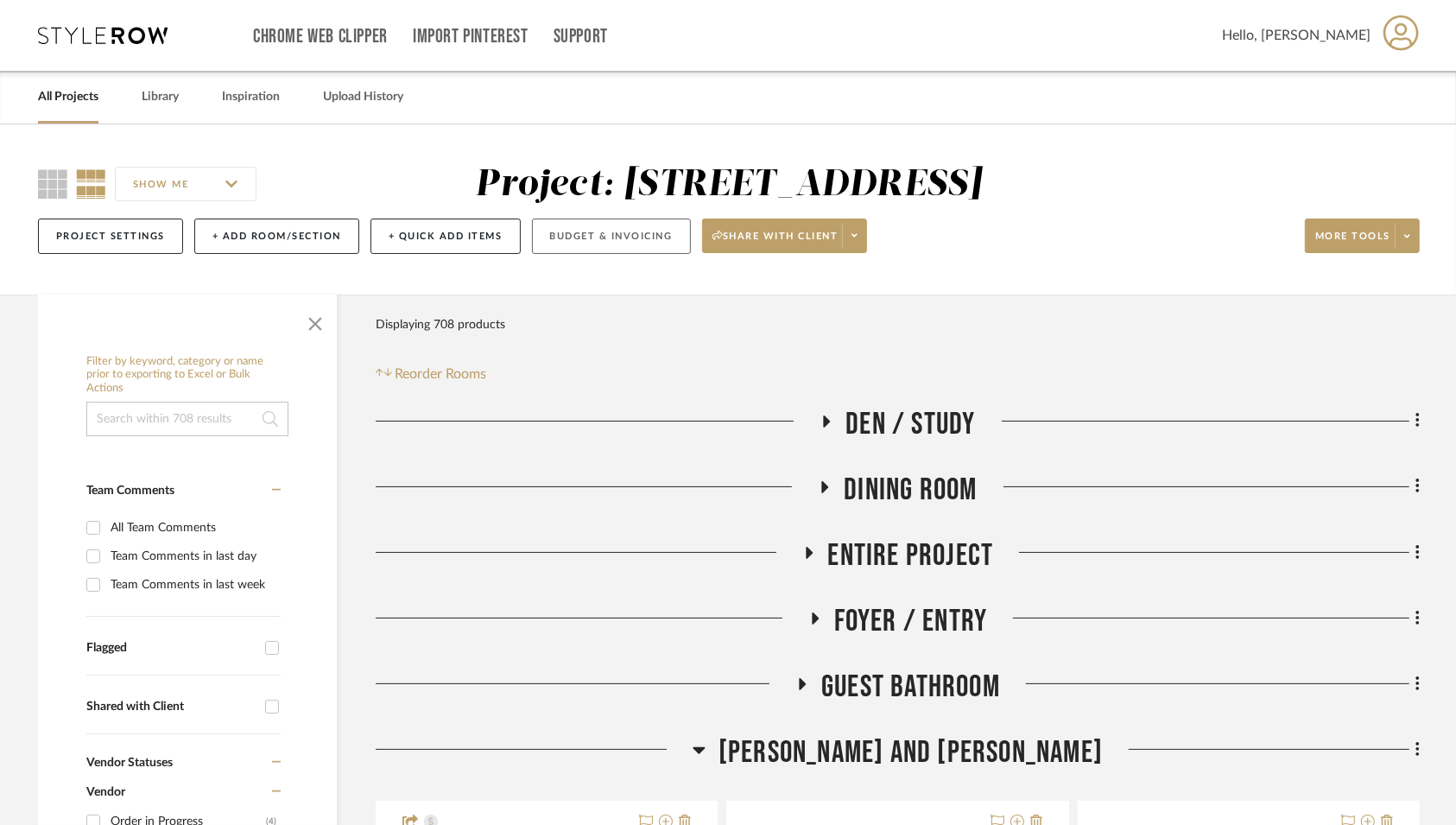 click on "Budget & Invoicing" 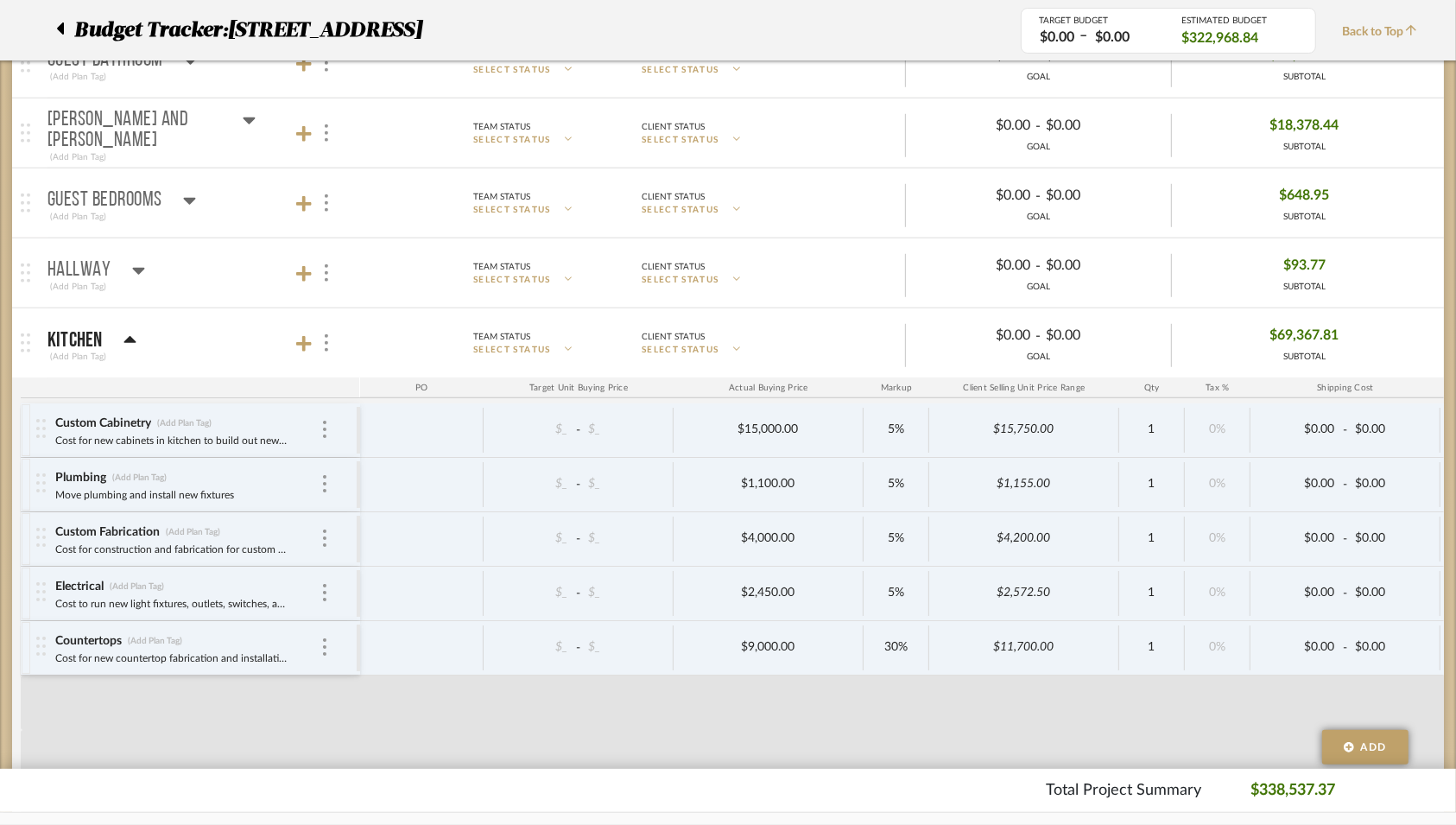scroll, scrollTop: 860, scrollLeft: 0, axis: vertical 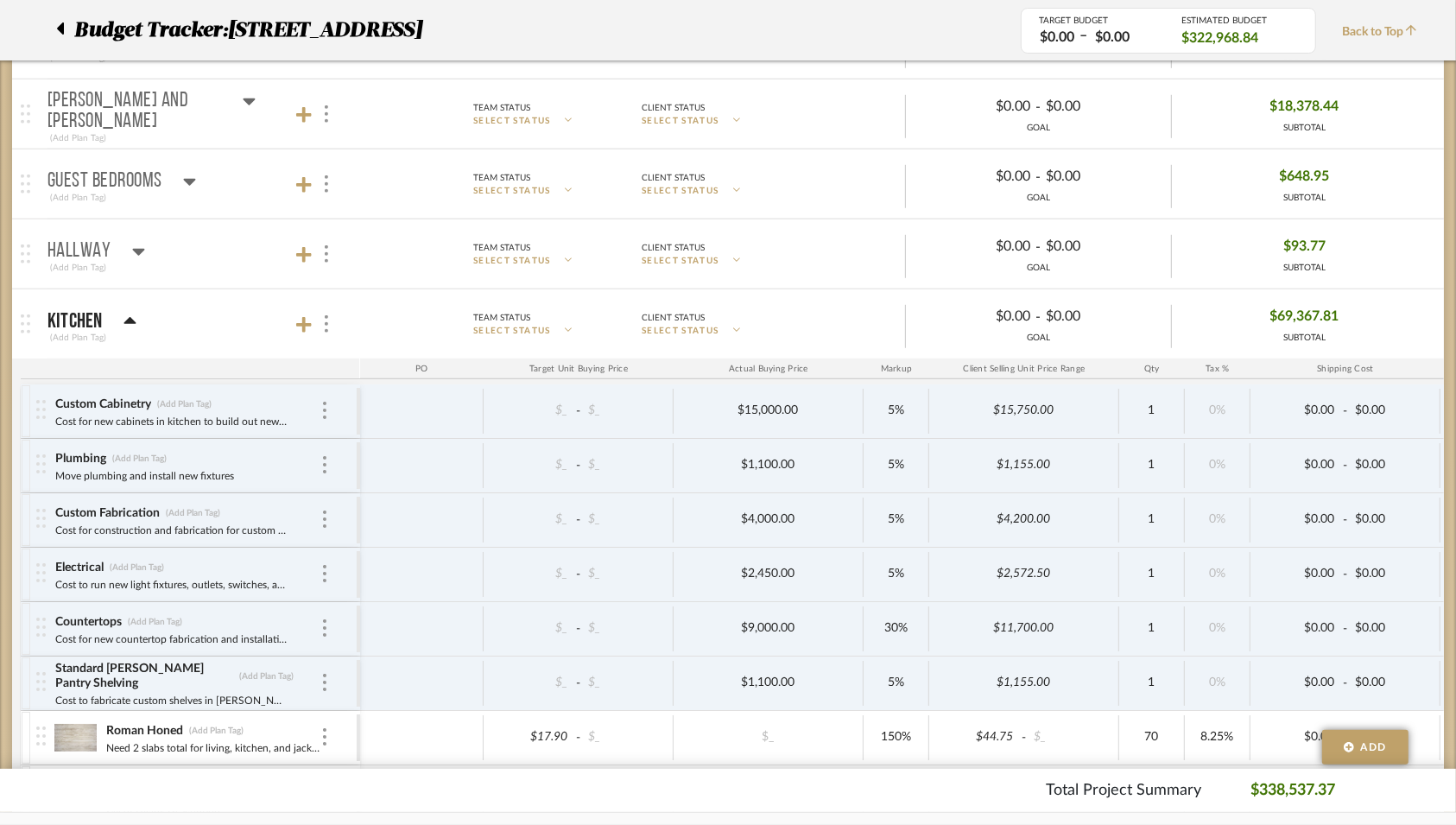 click on "Kitchen" at bounding box center (75, 321) 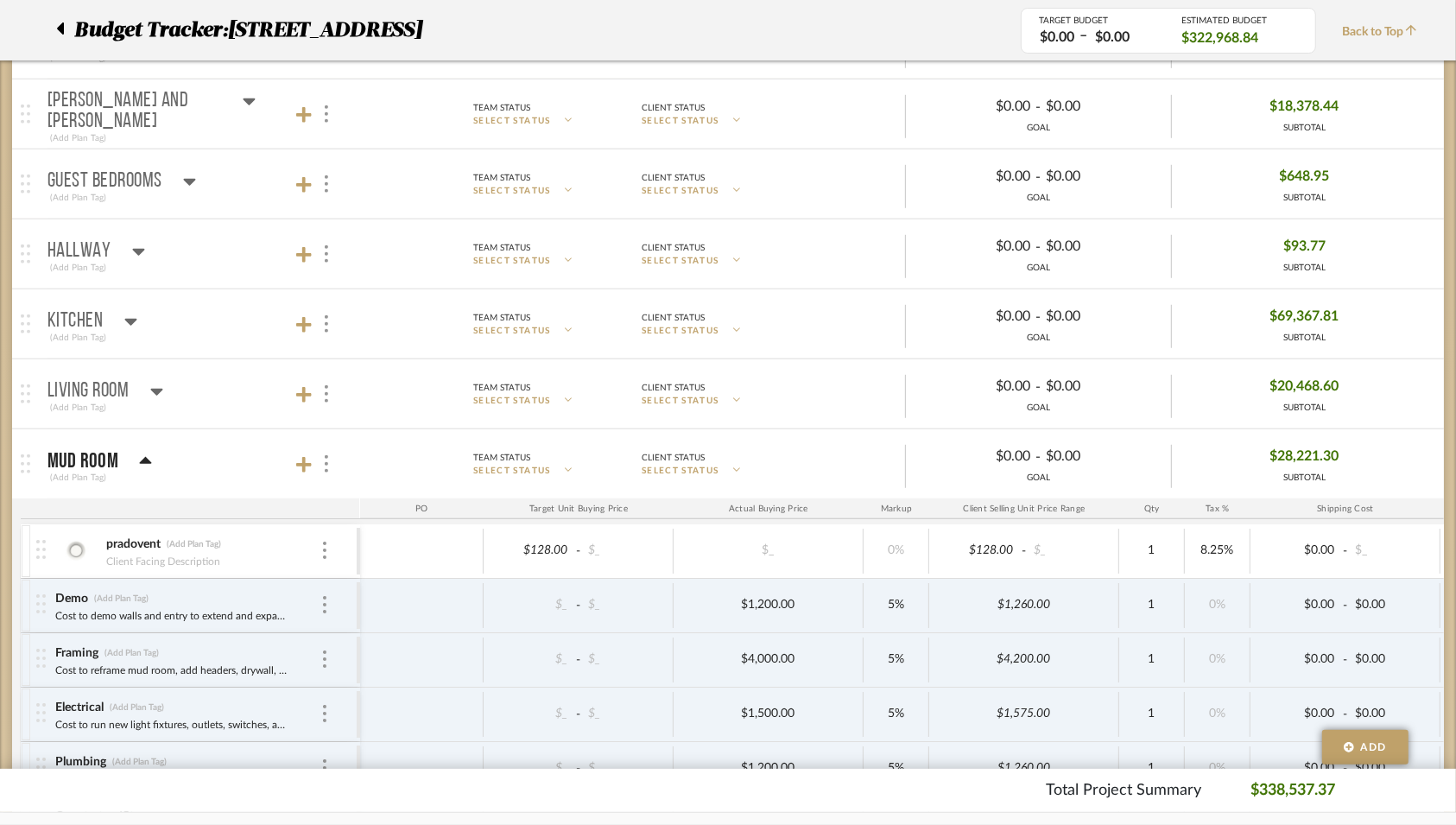 click 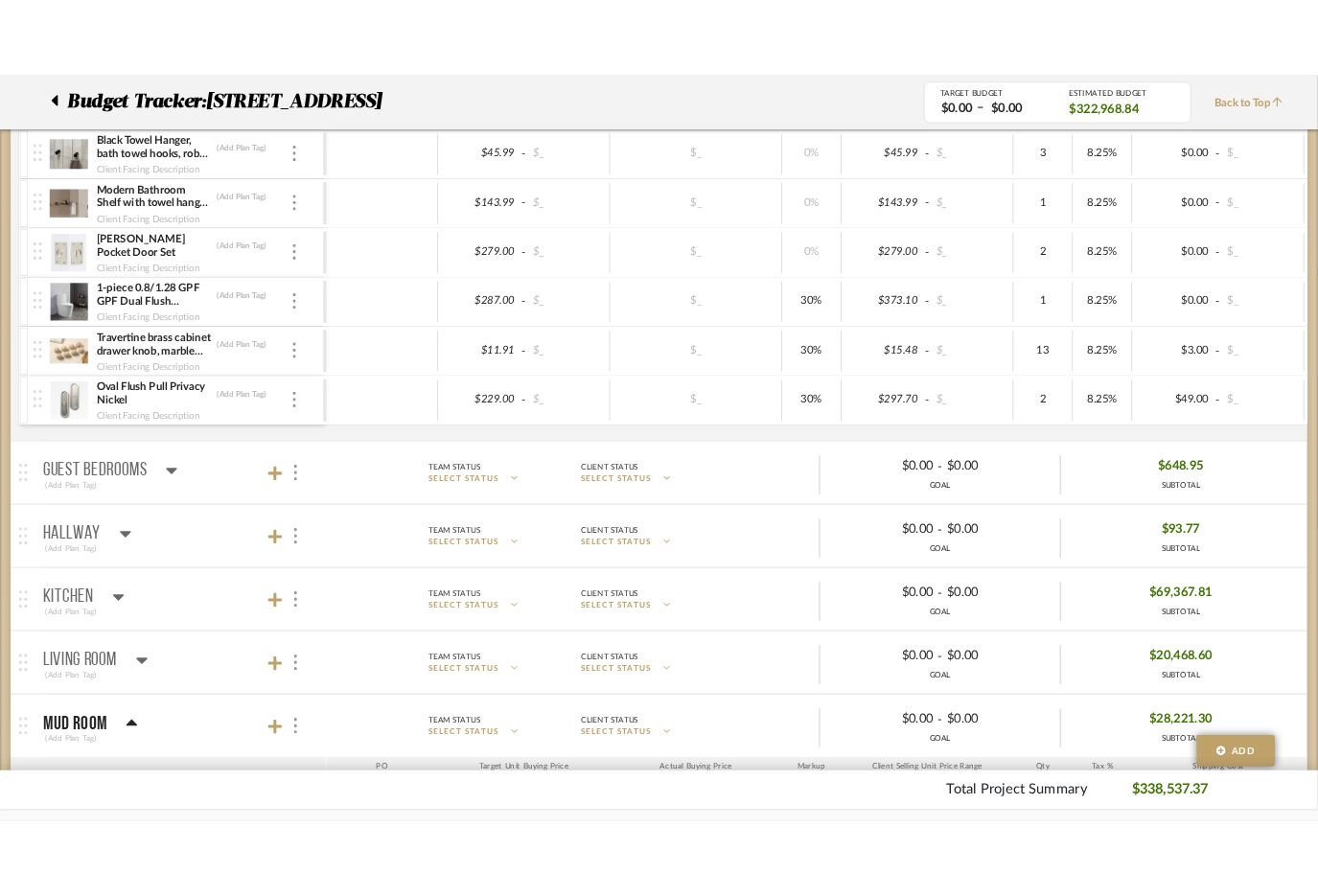 scroll, scrollTop: 2184, scrollLeft: 0, axis: vertical 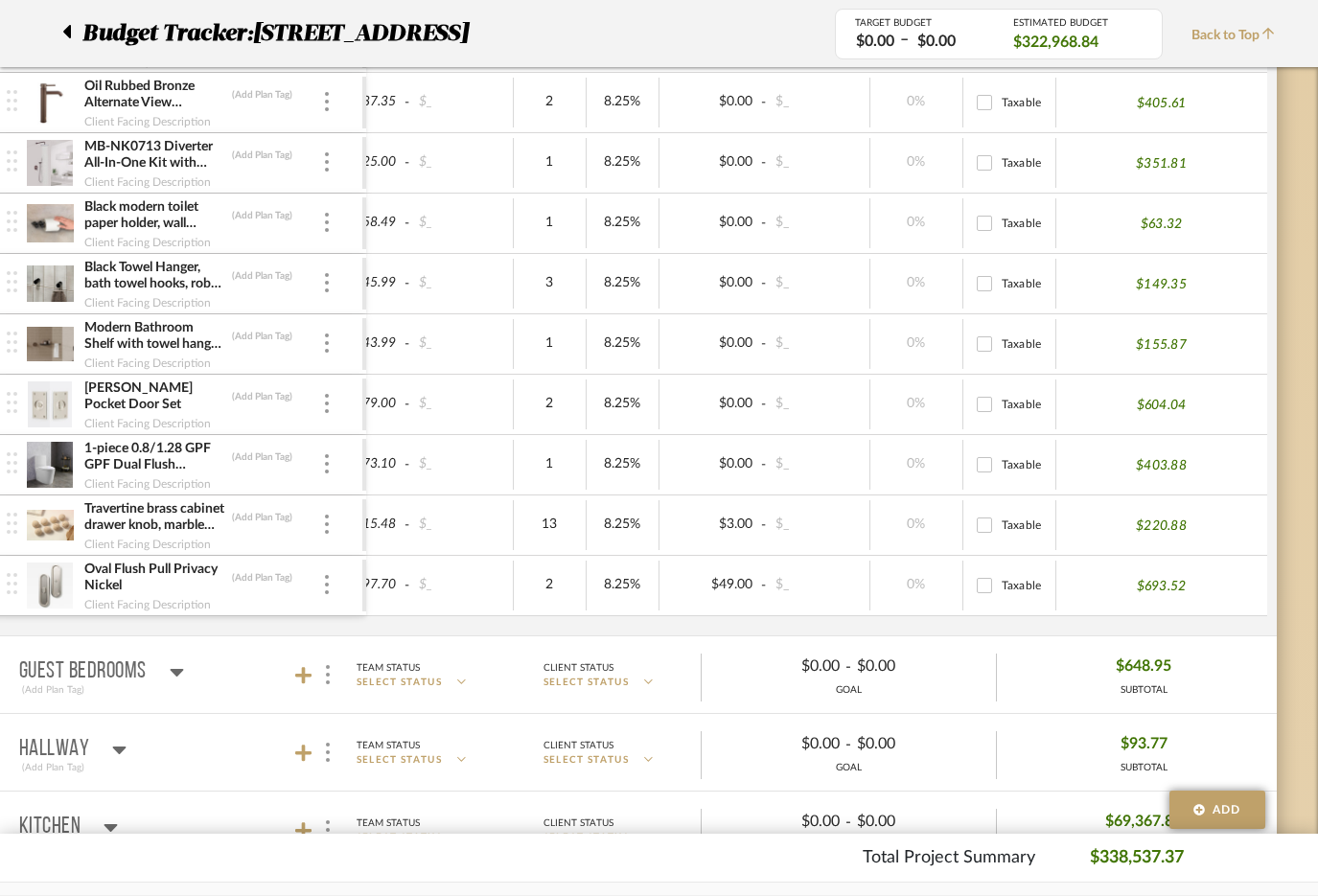 drag, startPoint x: 1185, startPoint y: 577, endPoint x: 1134, endPoint y: 578, distance: 51.009803 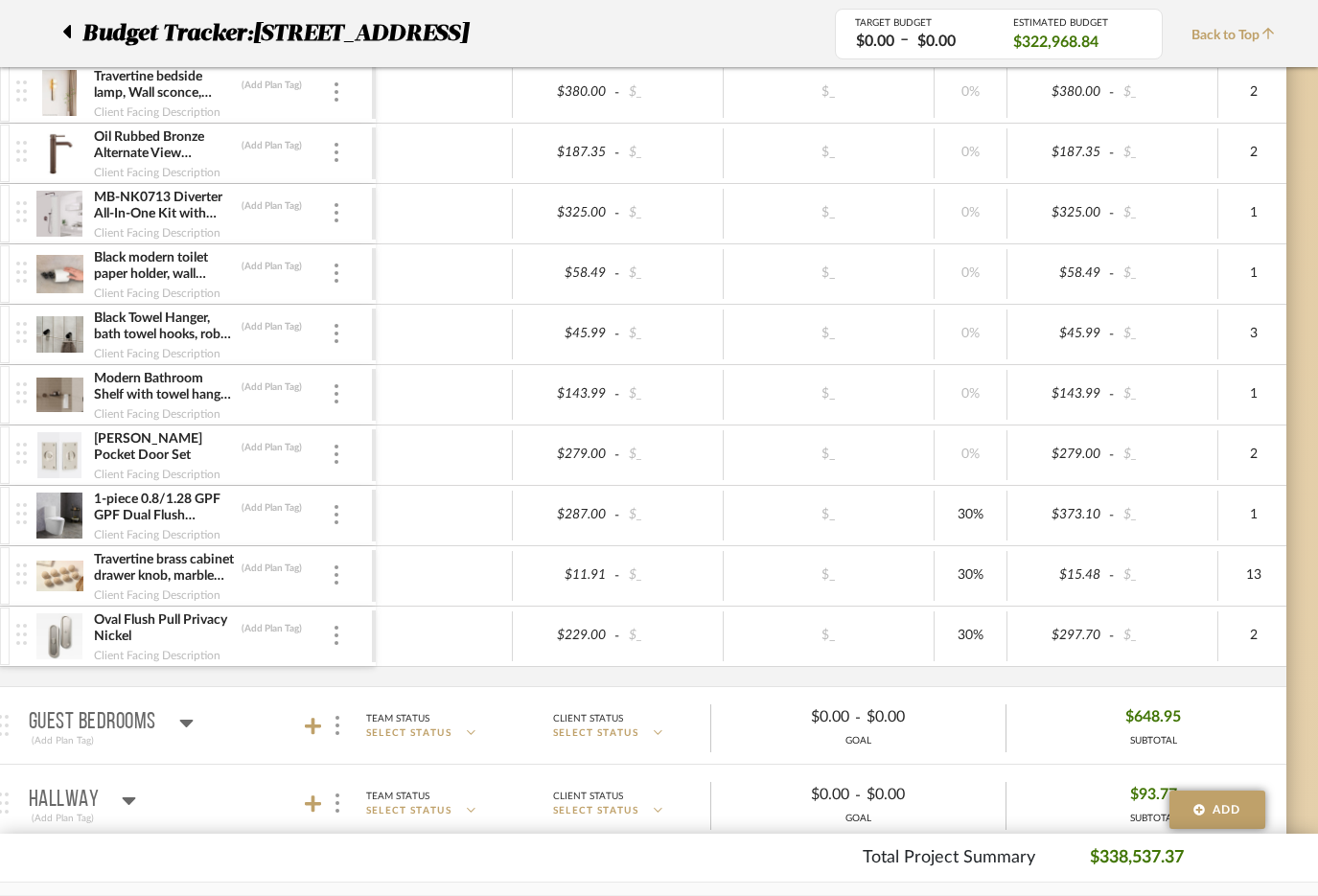 scroll, scrollTop: 1991, scrollLeft: 51, axis: both 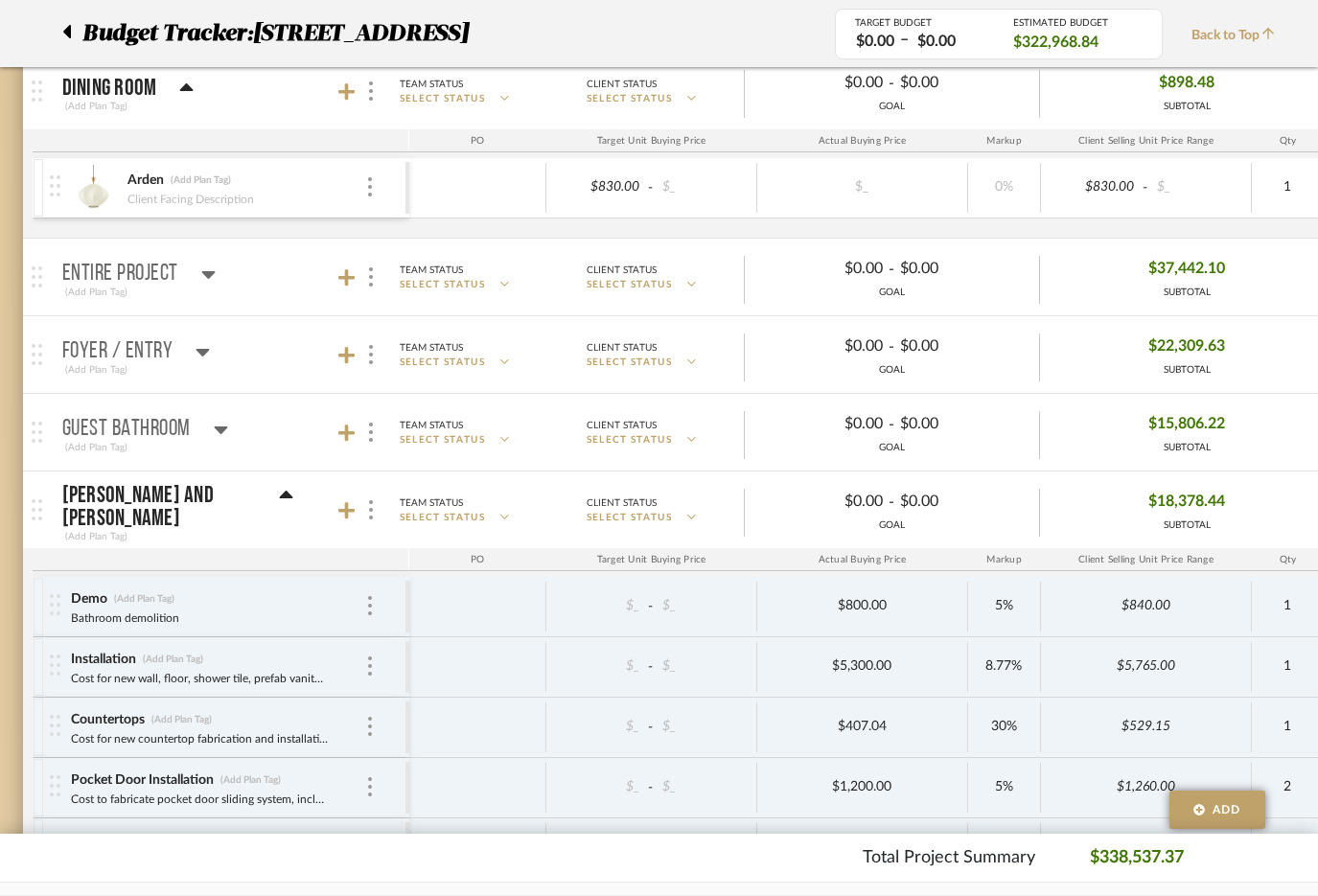 click 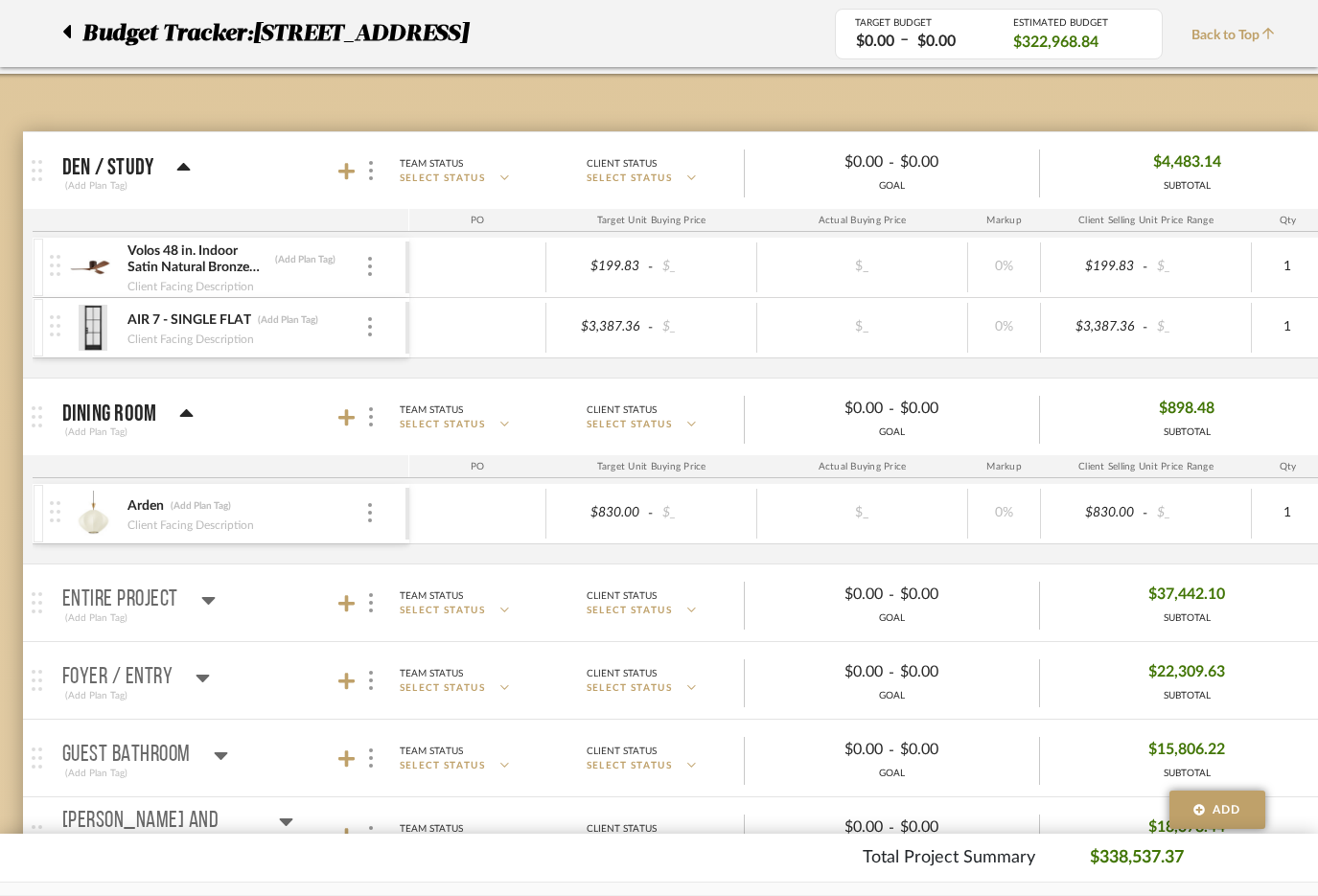 scroll, scrollTop: 0, scrollLeft: 19, axis: horizontal 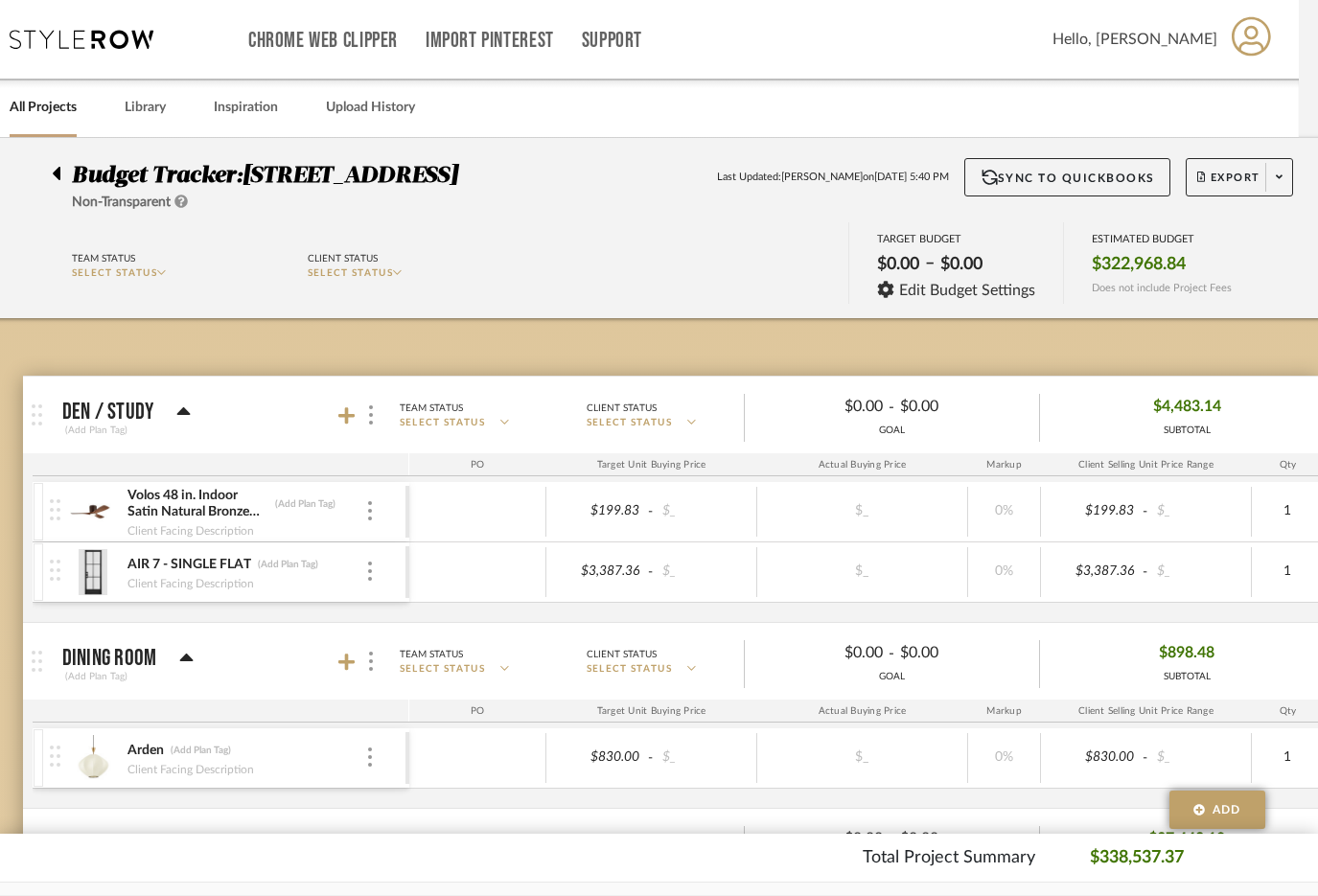 click 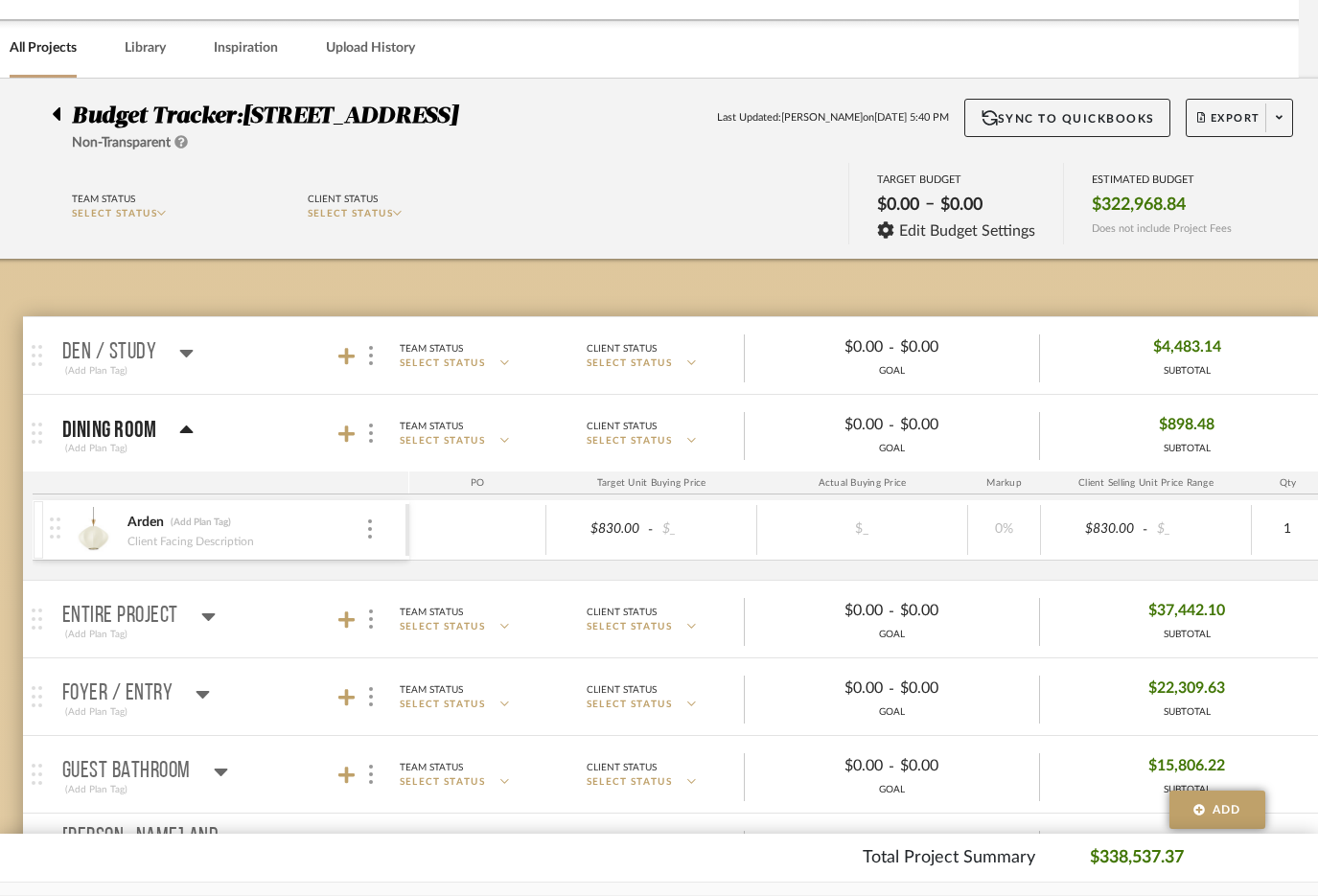 scroll, scrollTop: 60, scrollLeft: 19, axis: both 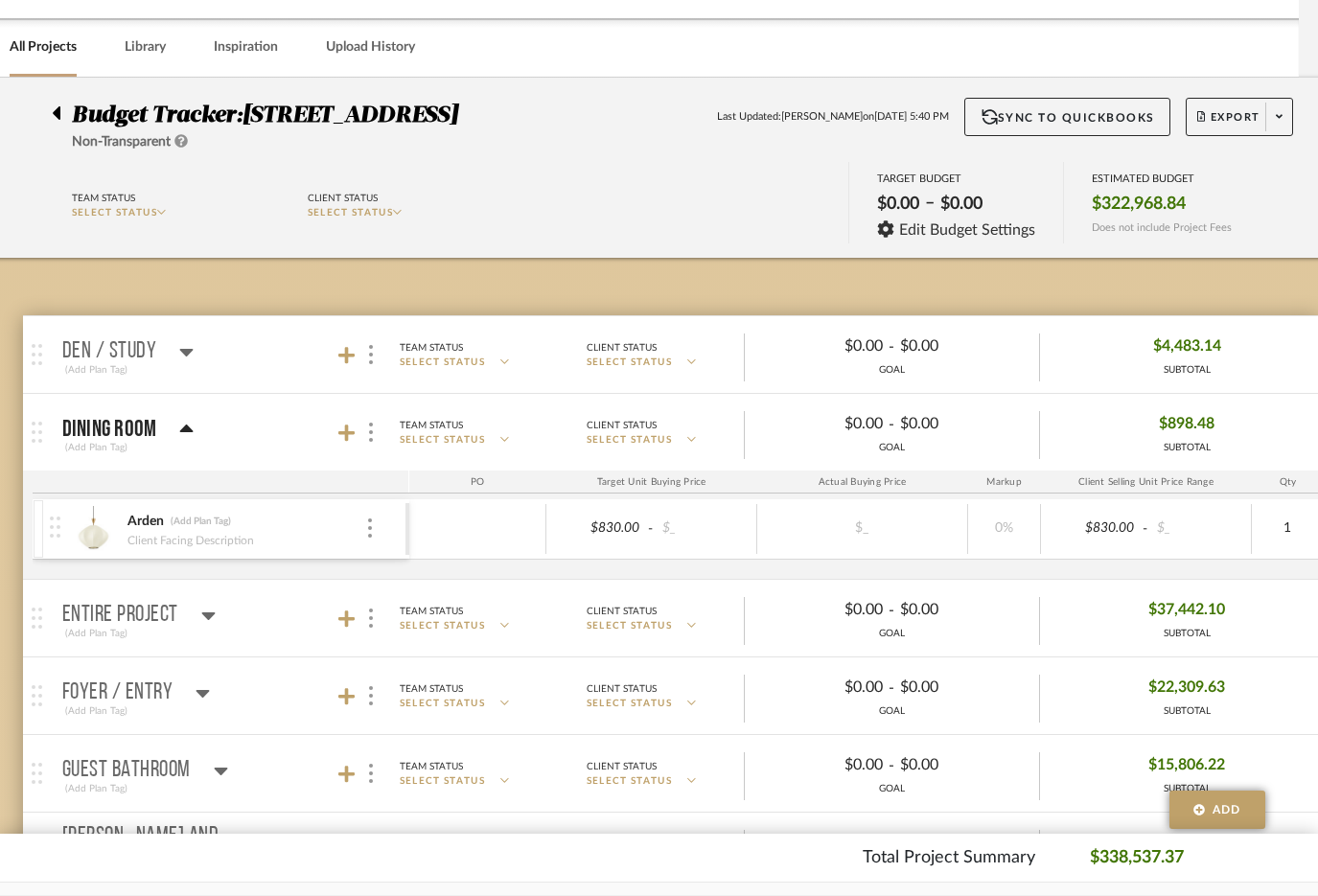 click on "Dining Room   (Add Plan Tag)" at bounding box center (231, 432) 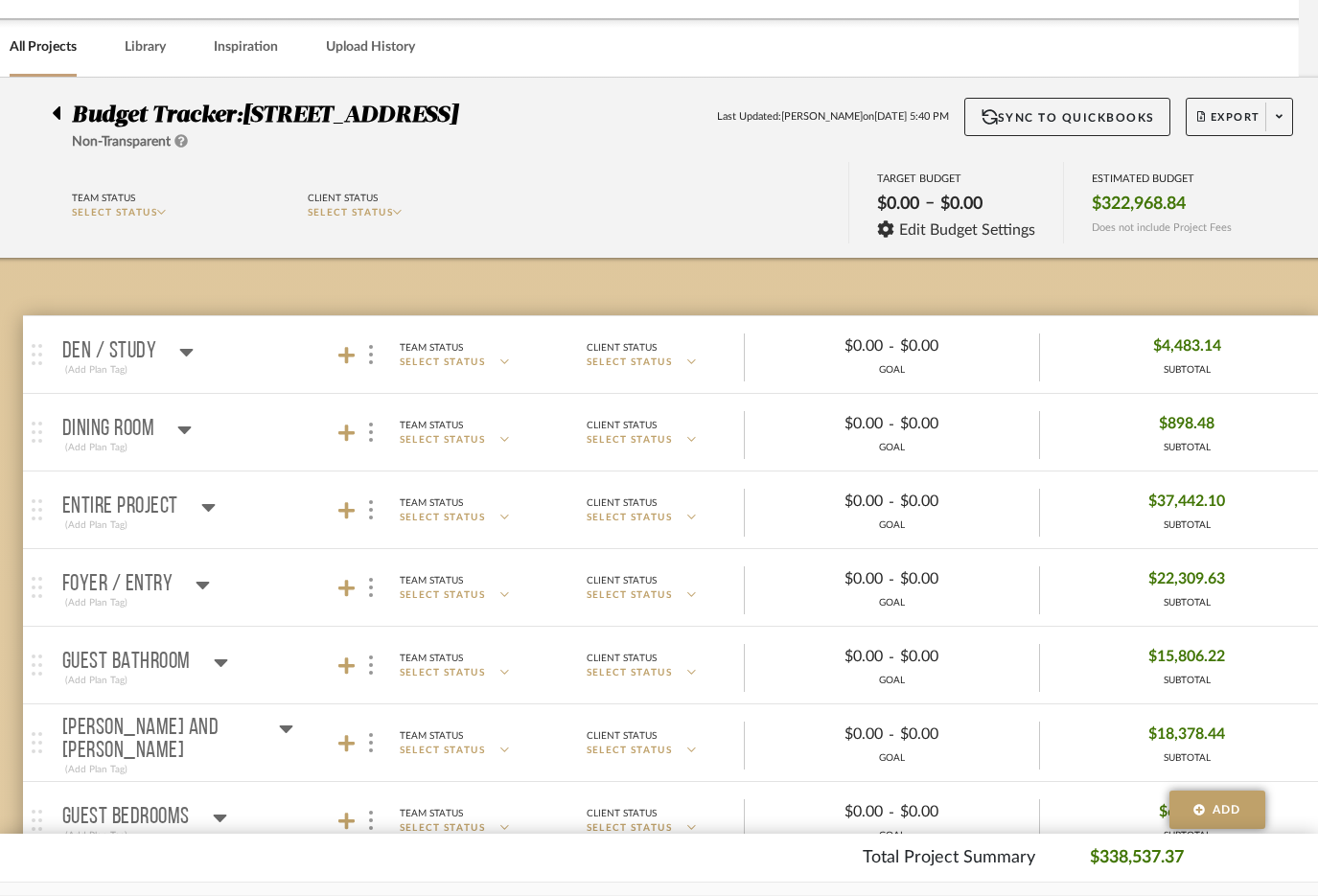 click on "Entire Project   (Add Plan Tag)" at bounding box center (139, 510) 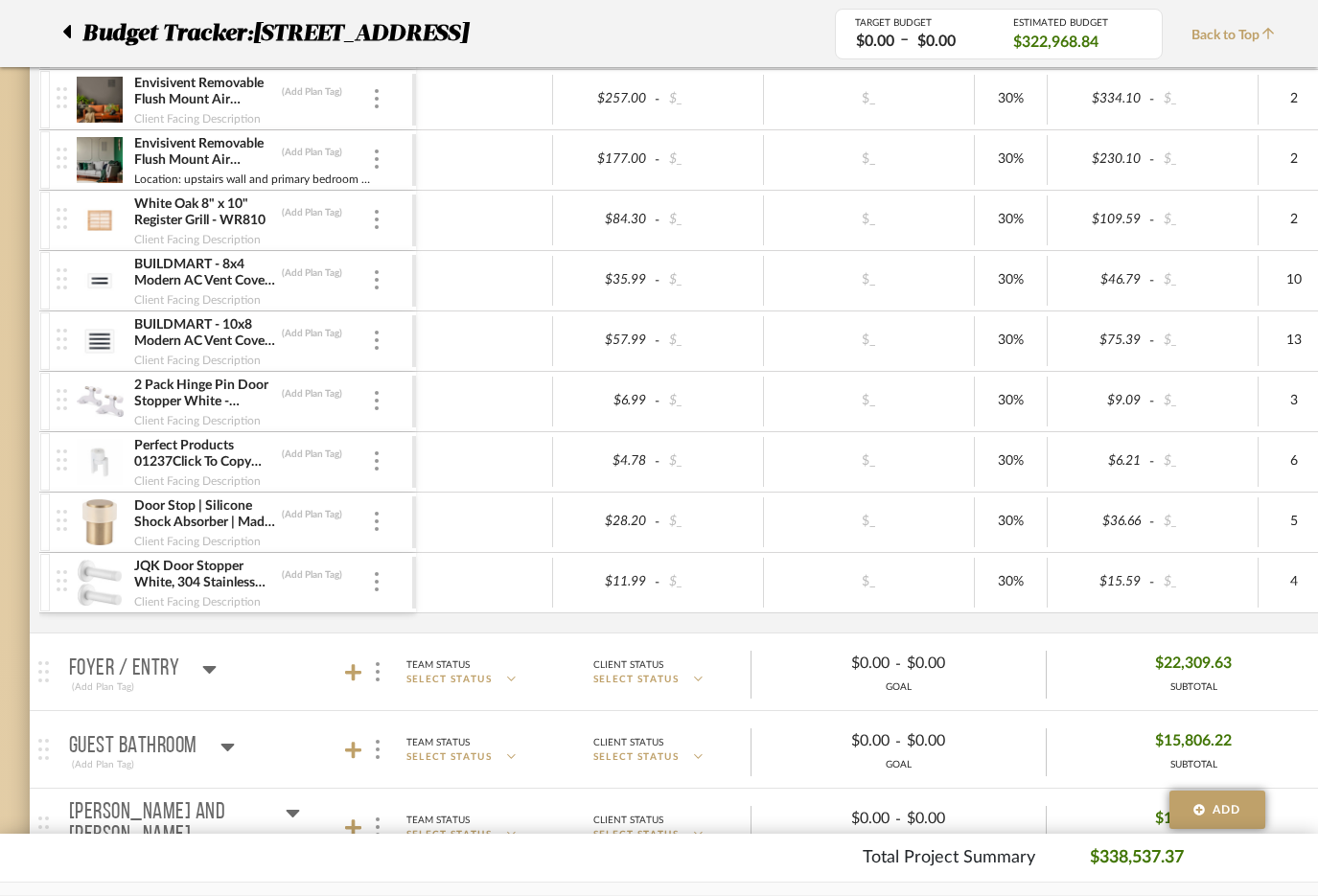 scroll, scrollTop: 836, scrollLeft: 12, axis: both 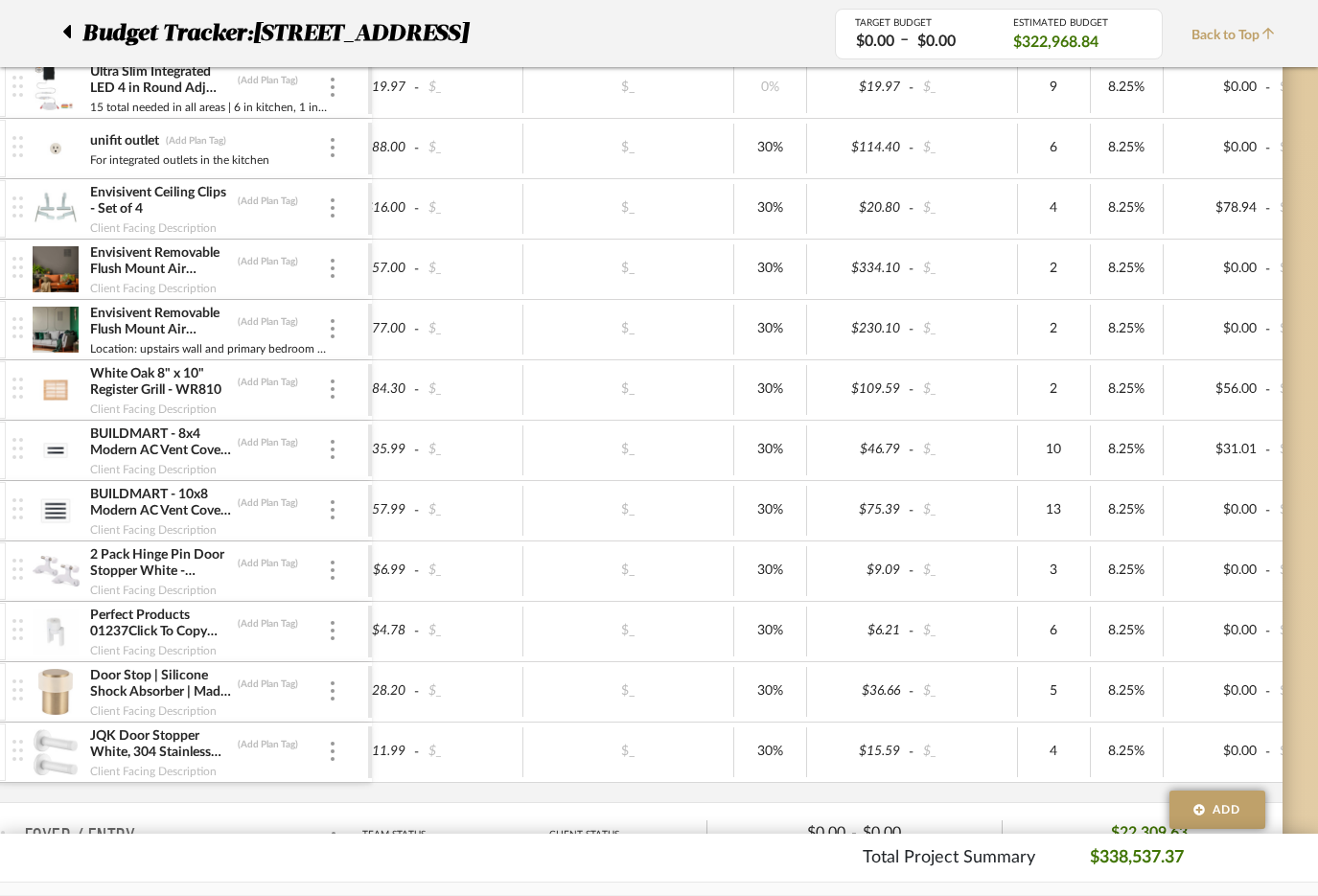 click at bounding box center [17, 750] 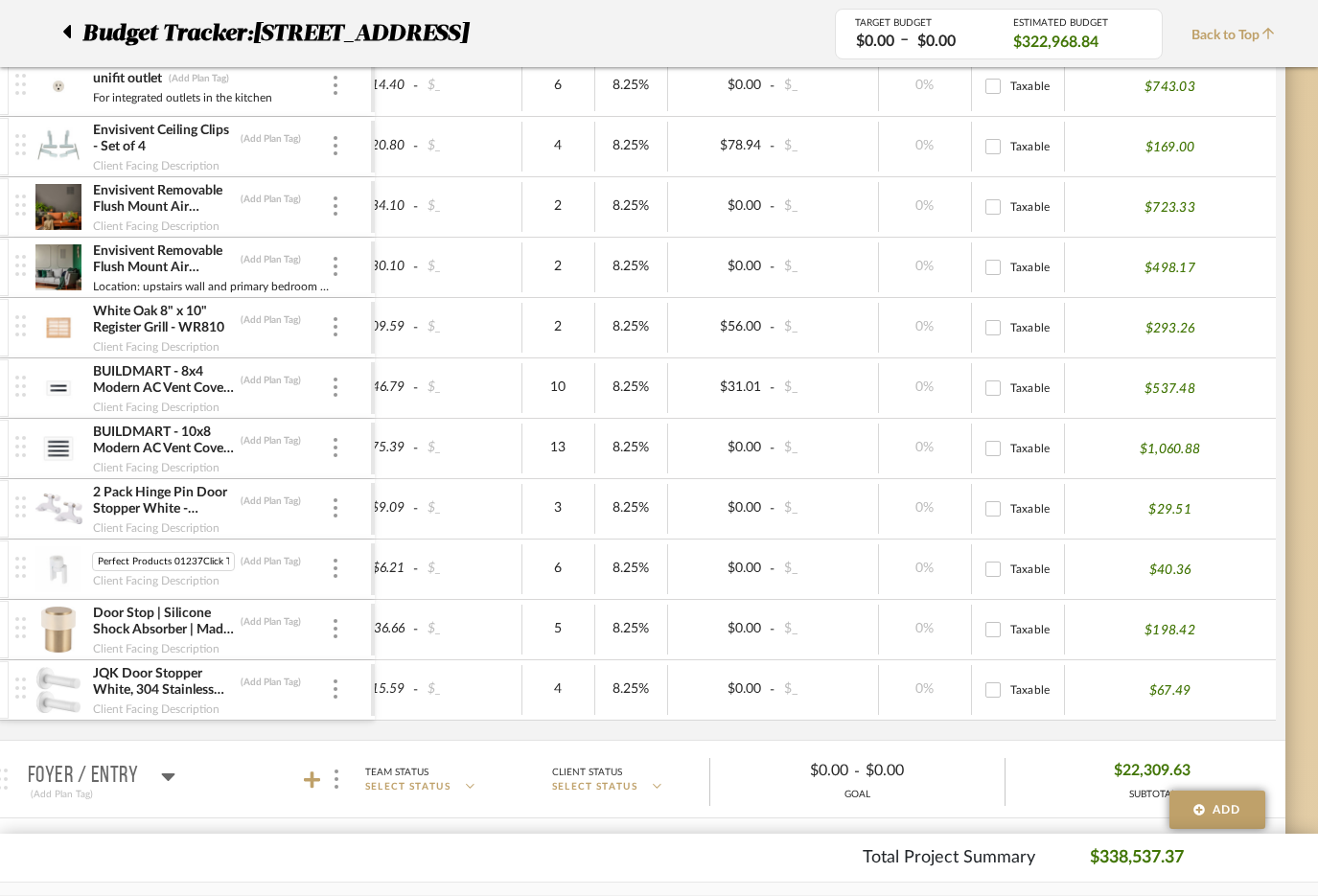 click at bounding box center (58, 569) 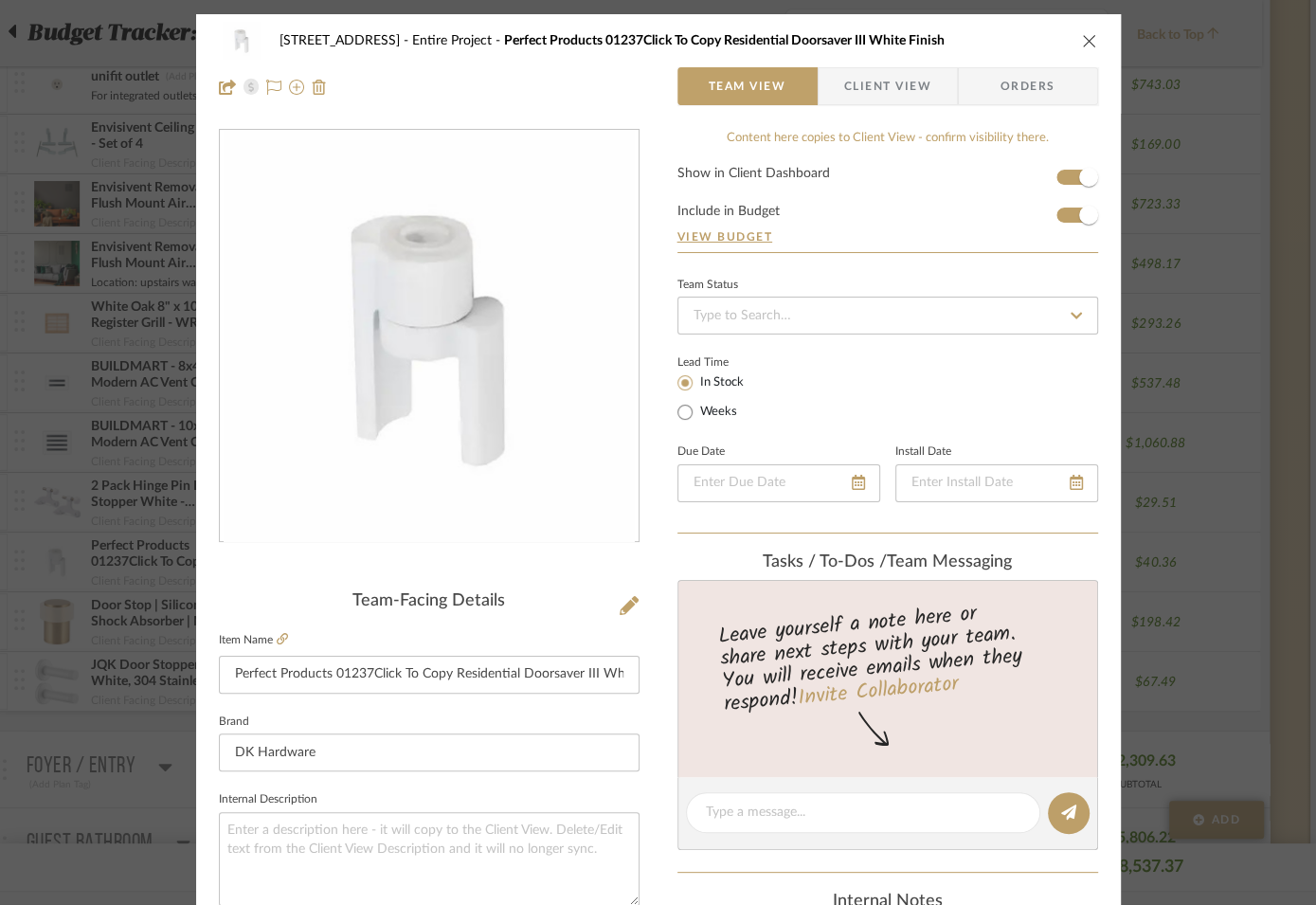 click at bounding box center [1090, 41] 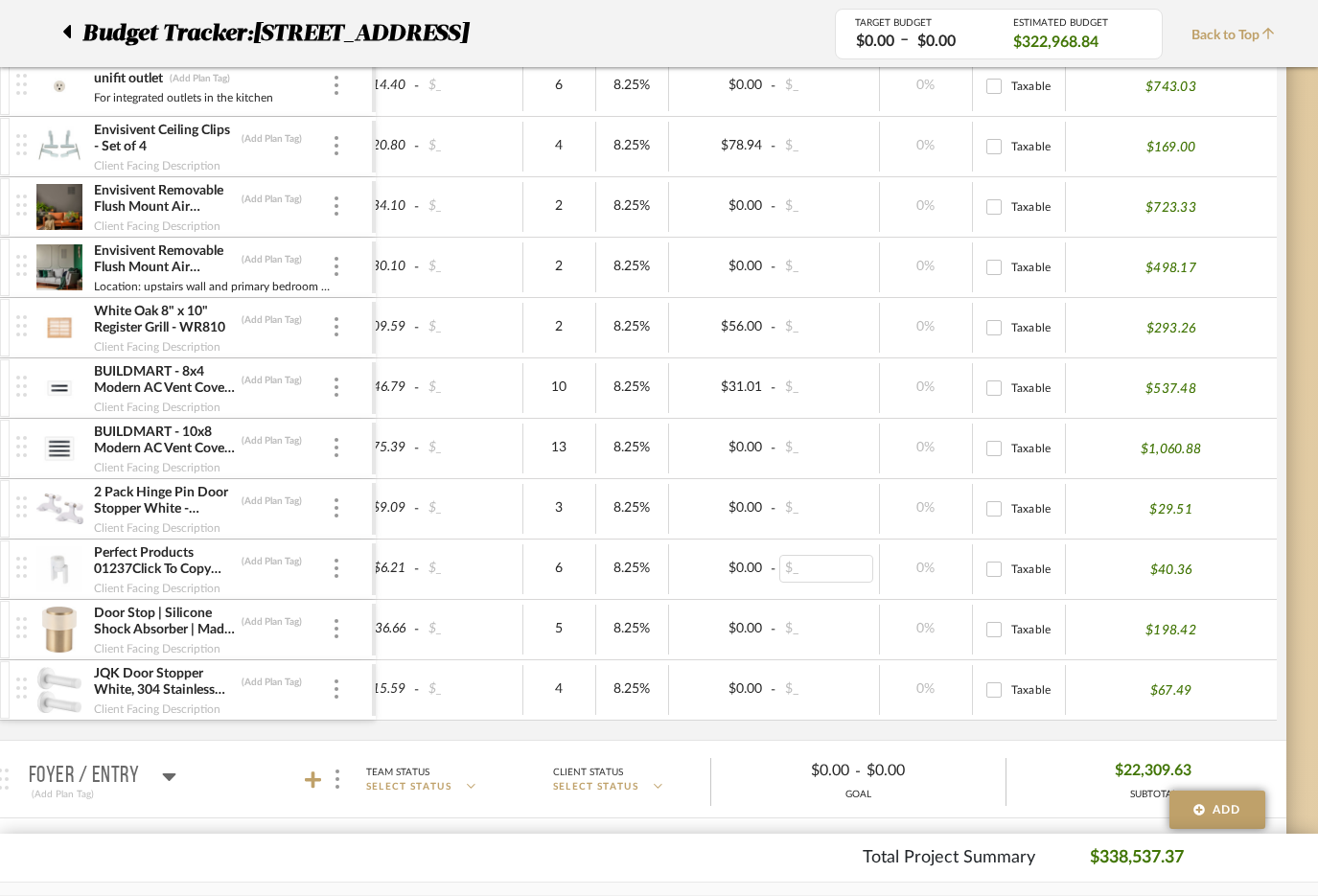 scroll, scrollTop: 762, scrollLeft: 62, axis: both 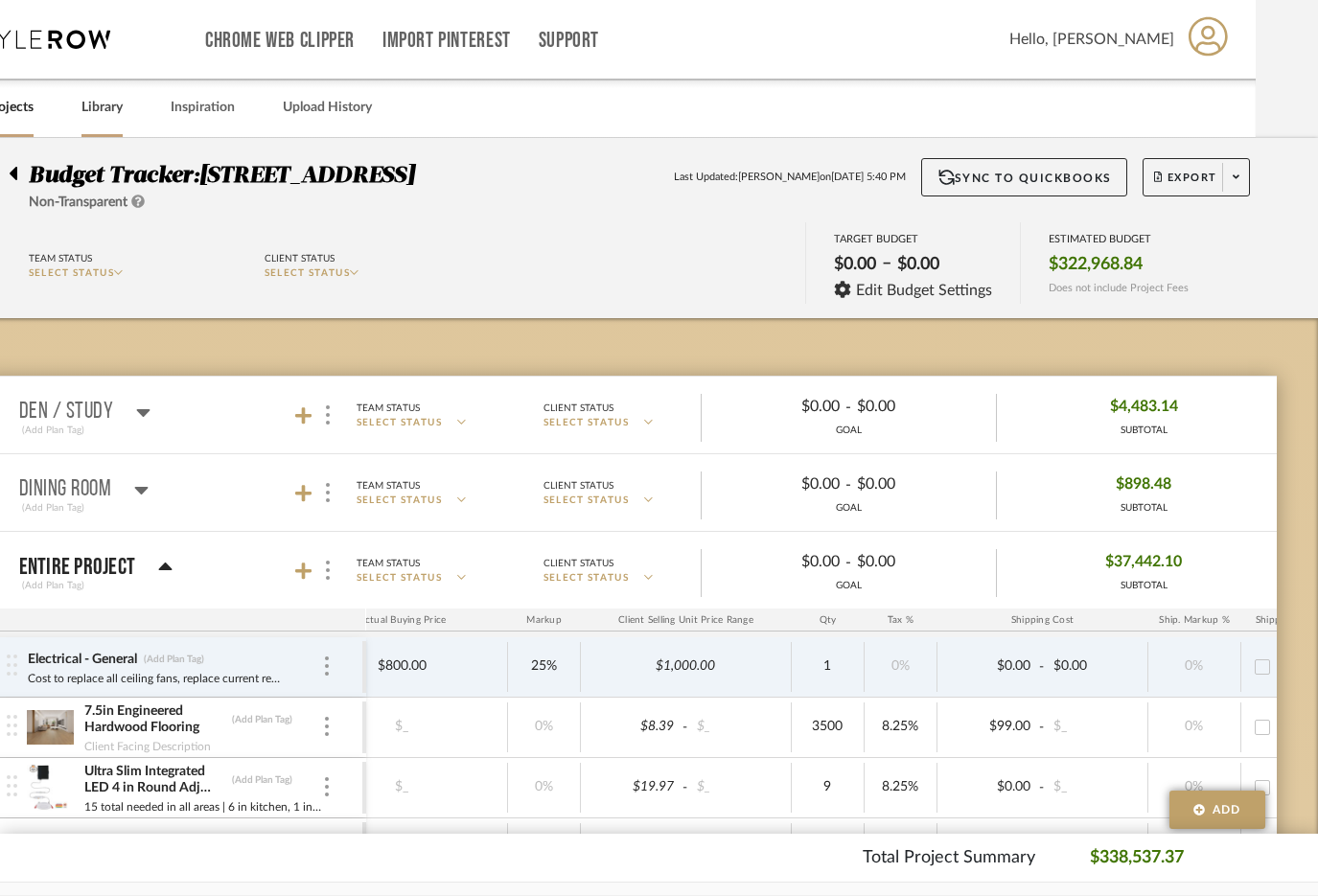 click on "Library" at bounding box center (102, 107) 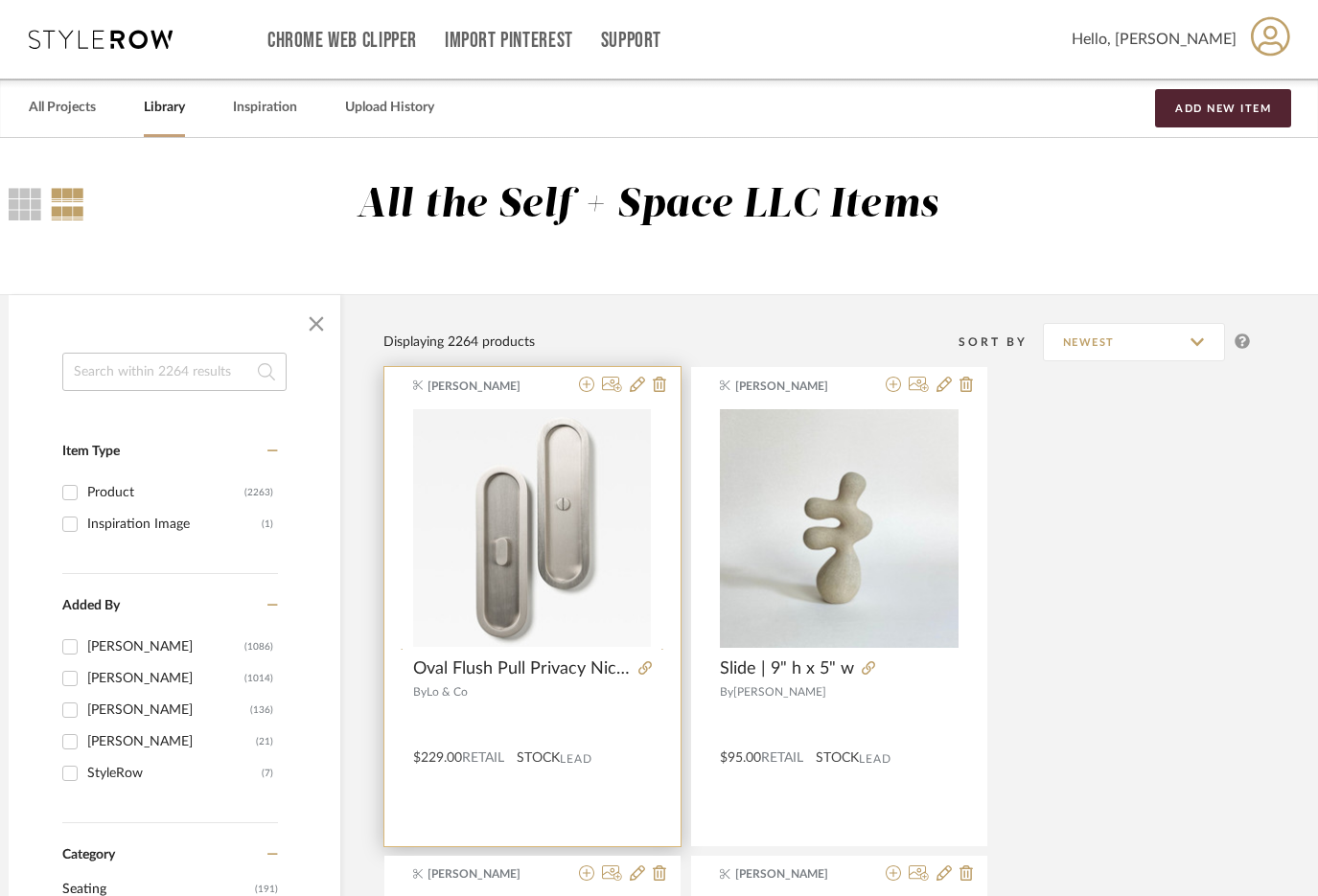 scroll, scrollTop: 14, scrollLeft: 62, axis: both 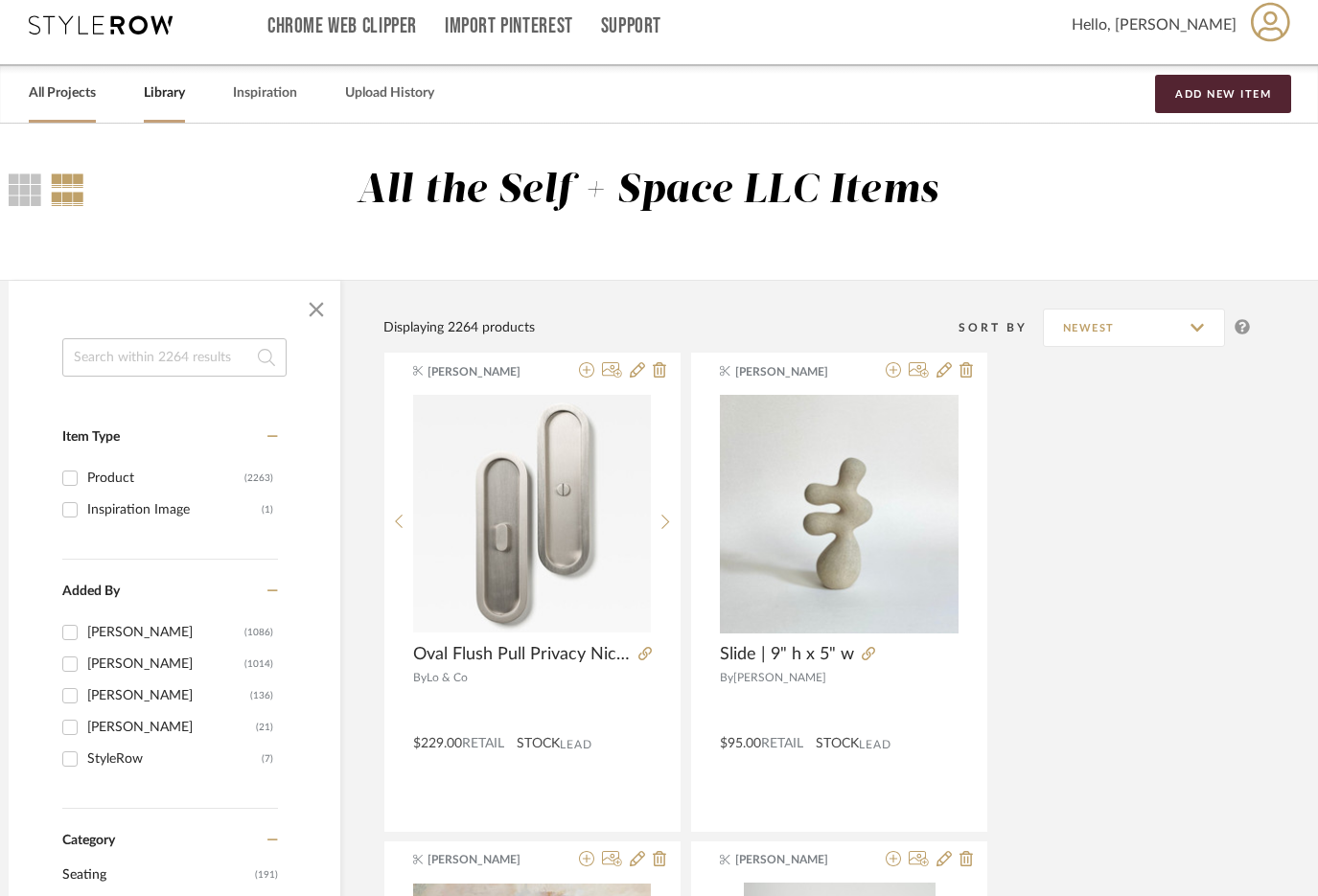 click on "All Projects" at bounding box center [62, 93] 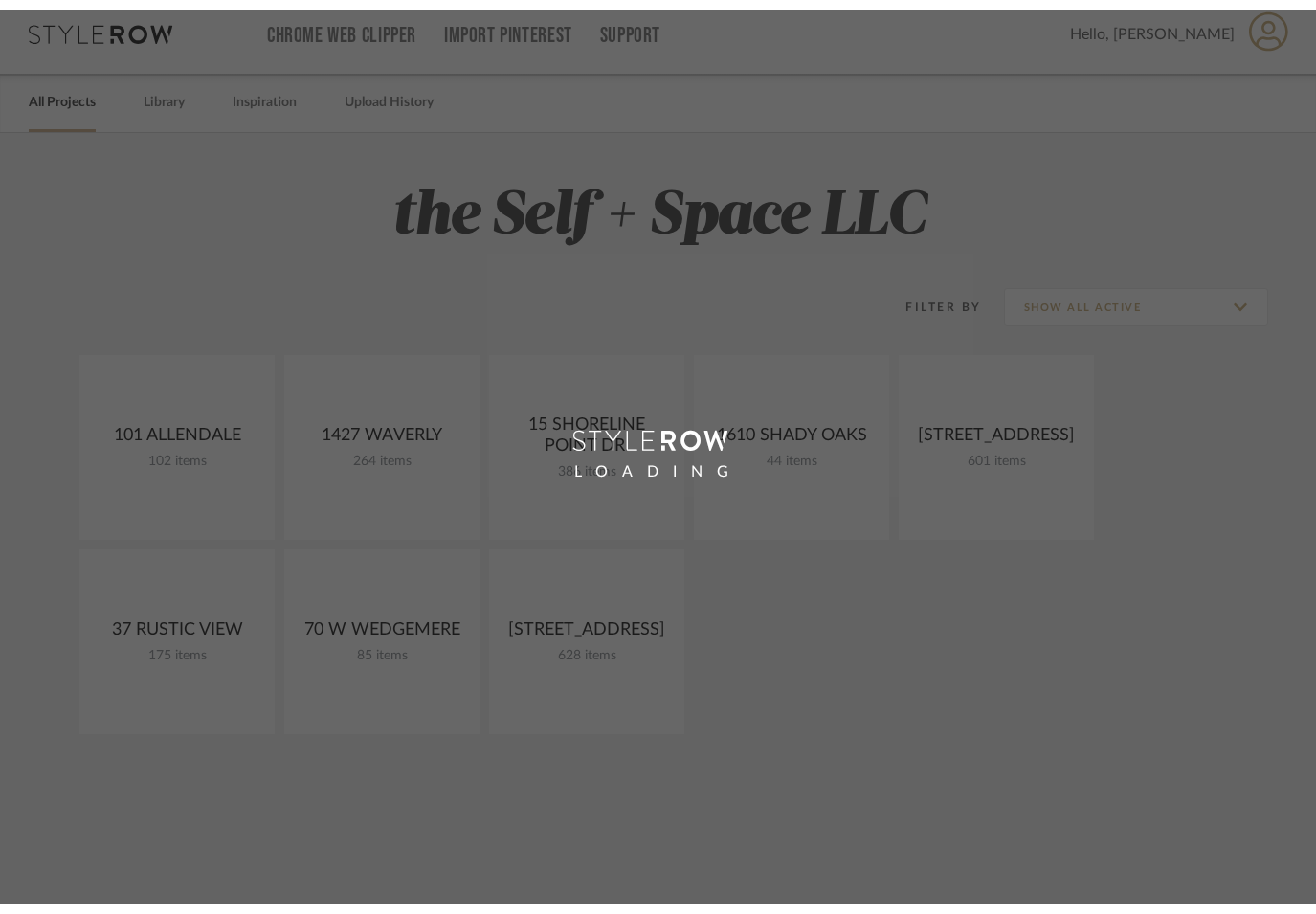 scroll, scrollTop: 14, scrollLeft: 0, axis: vertical 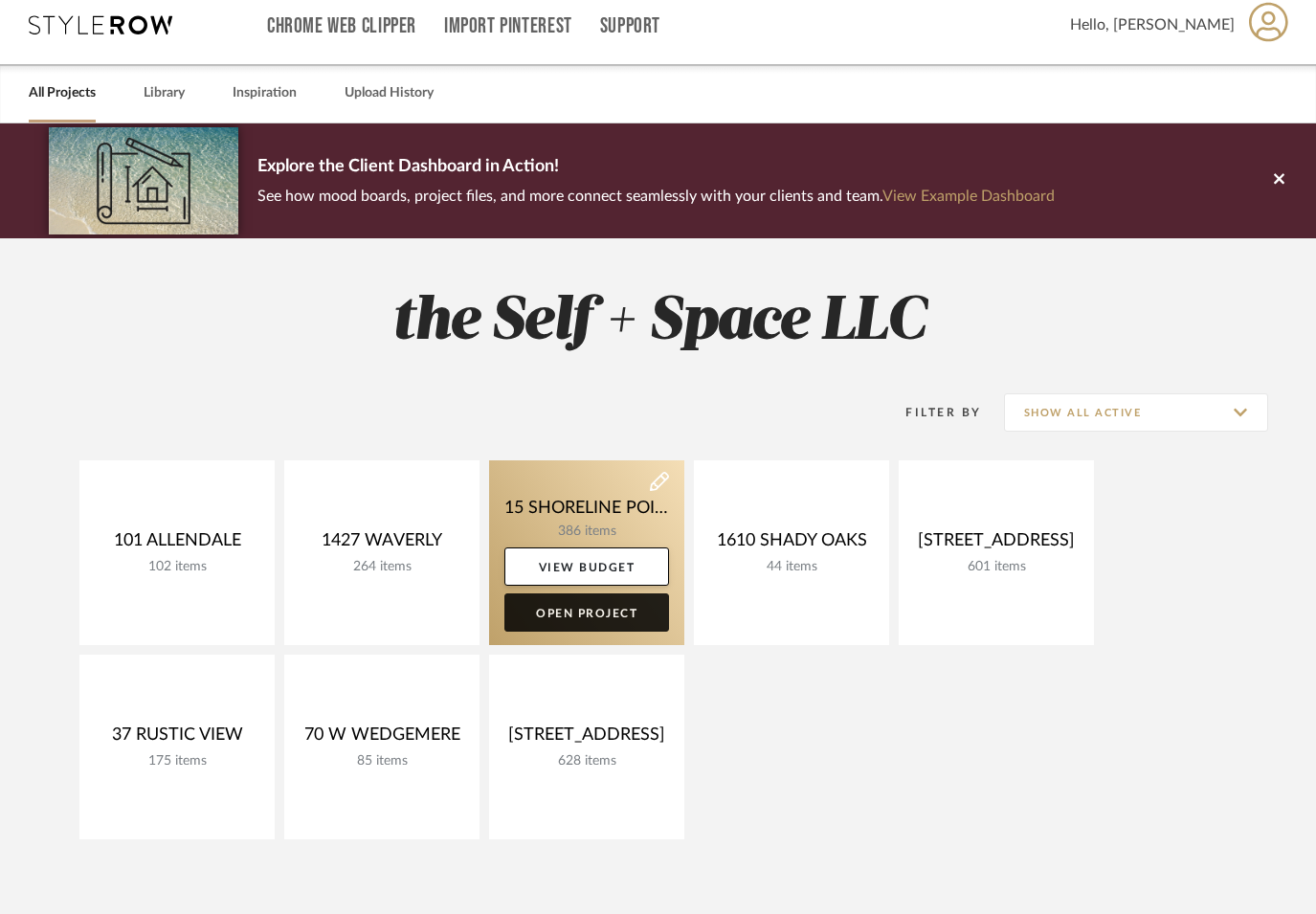 click on "Open Project" 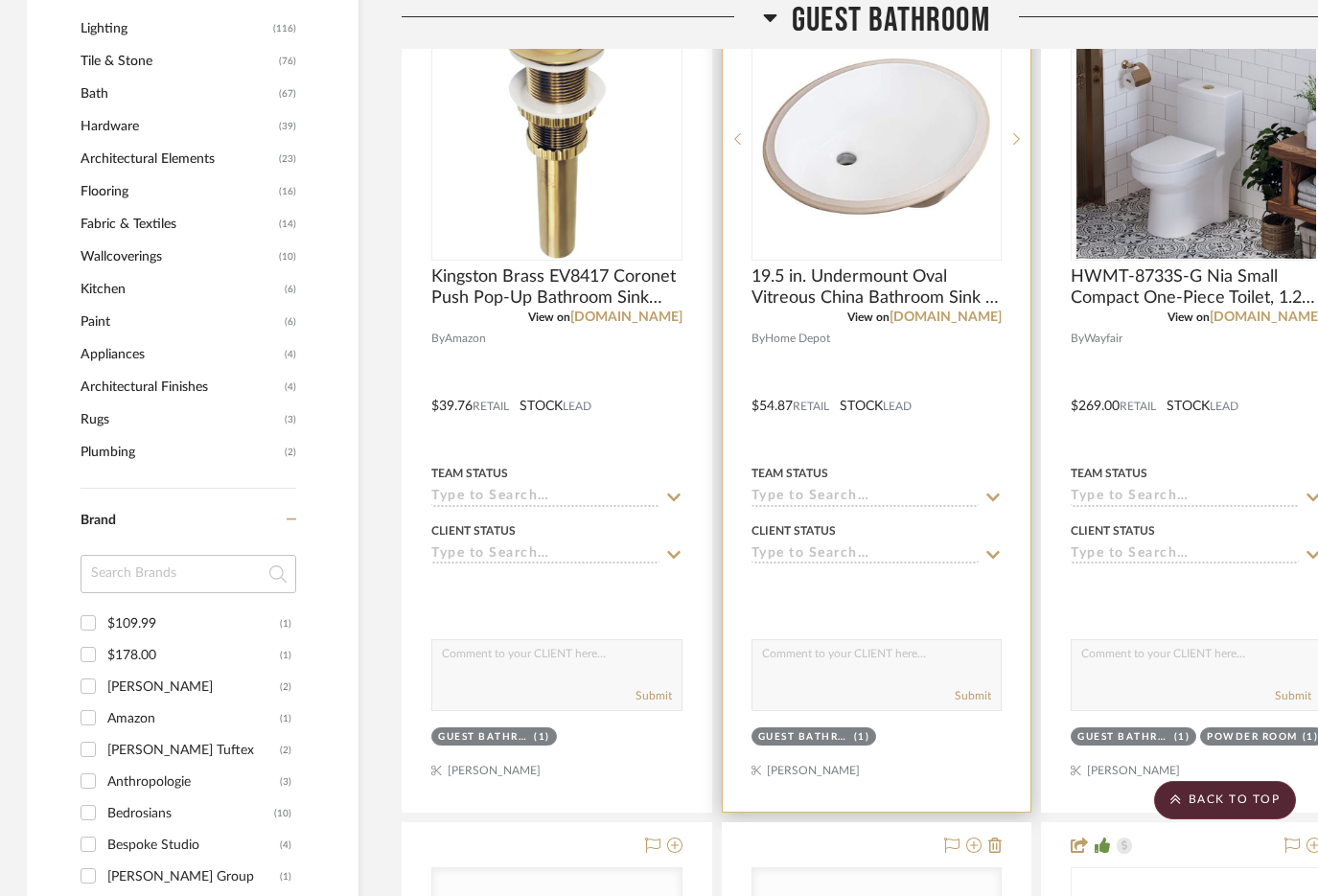 scroll, scrollTop: 1506, scrollLeft: 2, axis: both 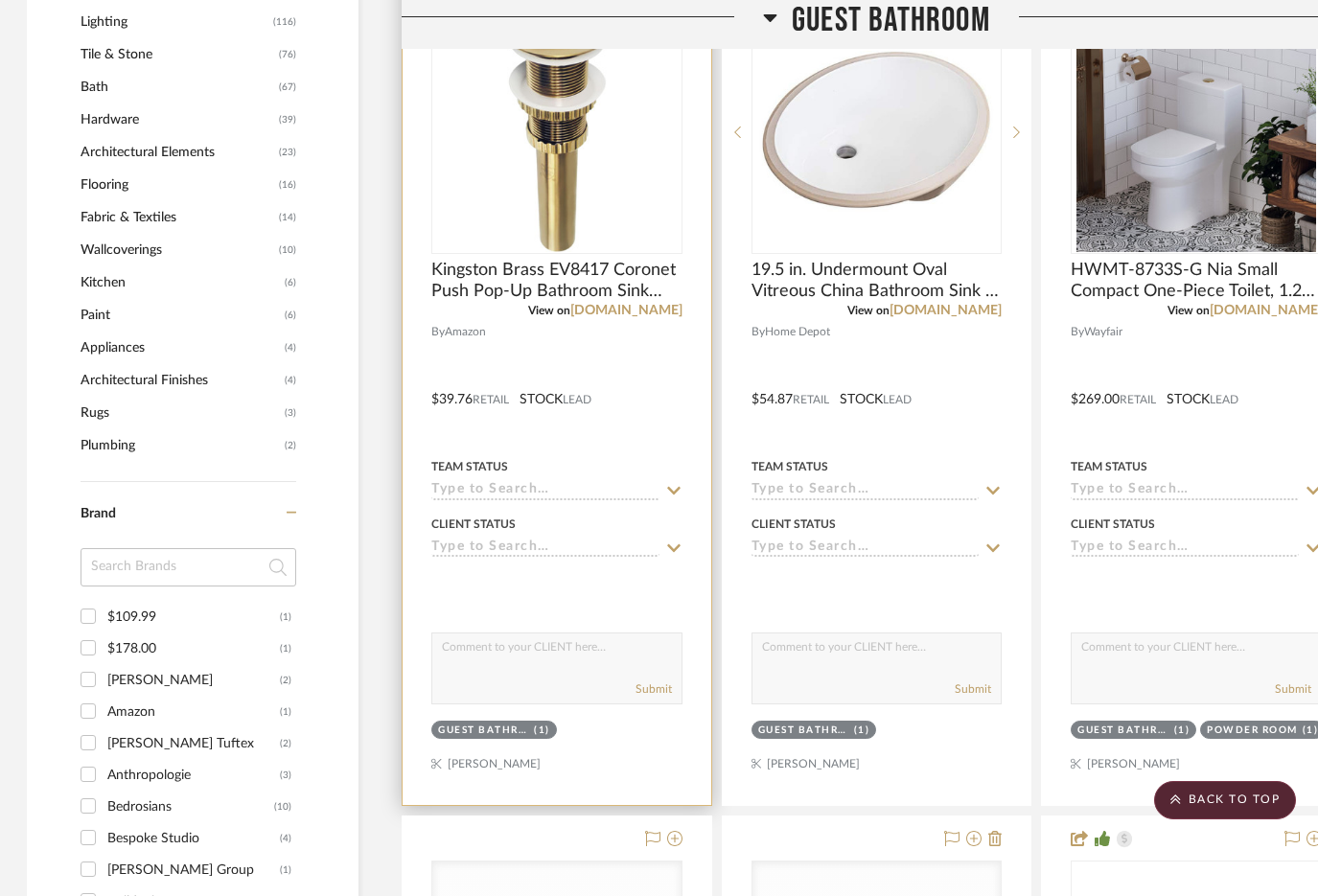 click at bounding box center [557, 385] 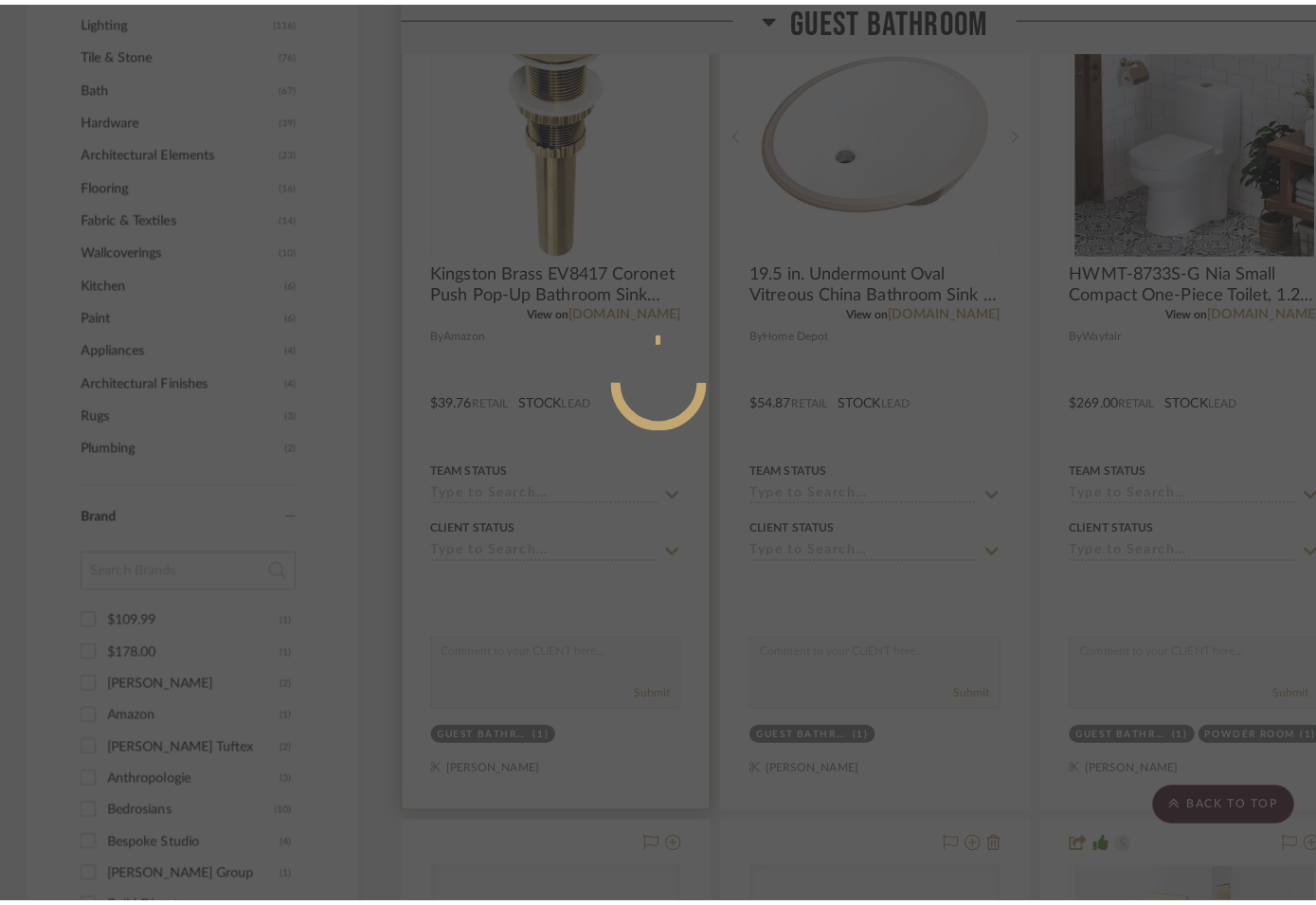 scroll, scrollTop: 0, scrollLeft: 0, axis: both 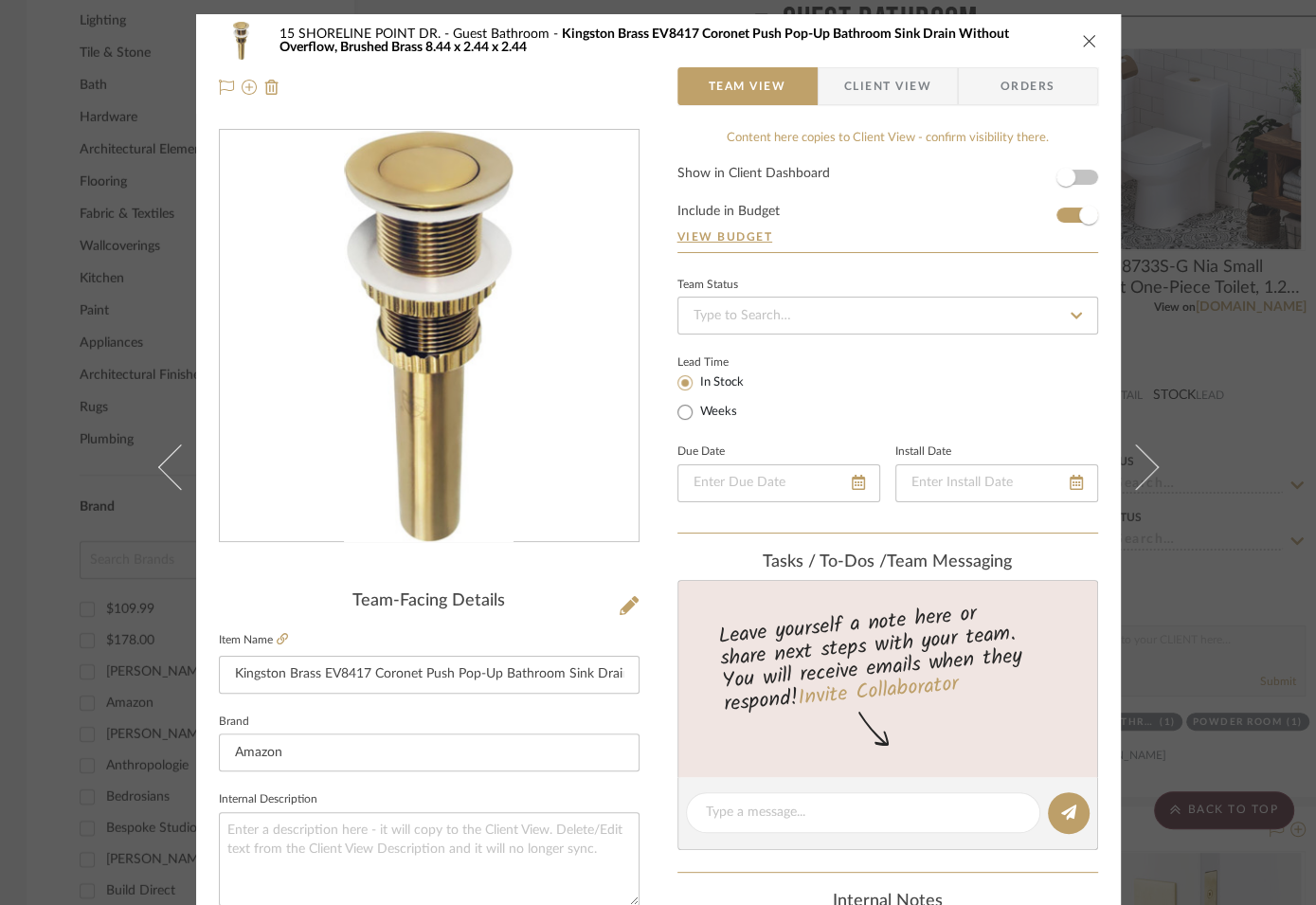 click at bounding box center (1090, 41) 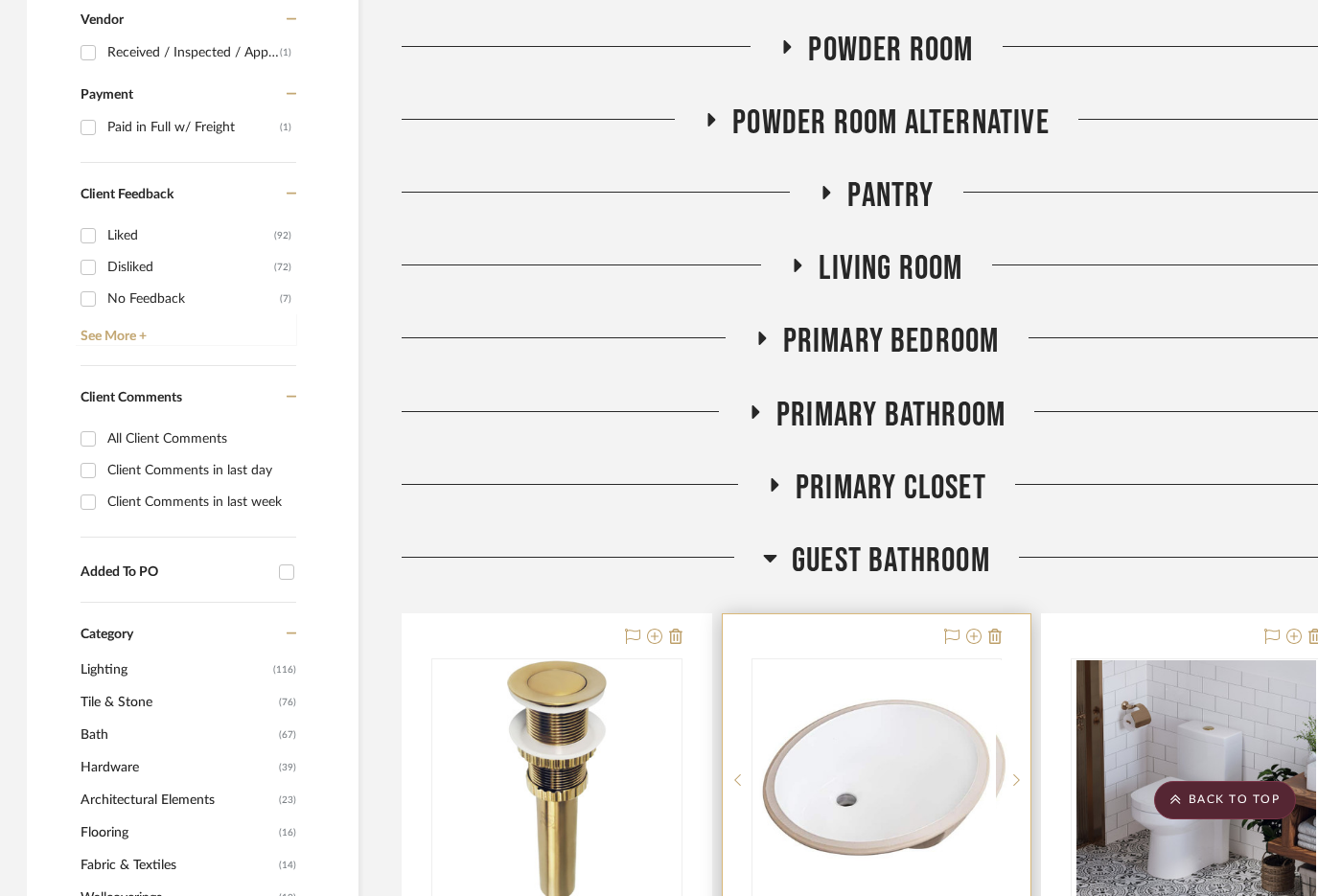 scroll, scrollTop: 160, scrollLeft: 2, axis: both 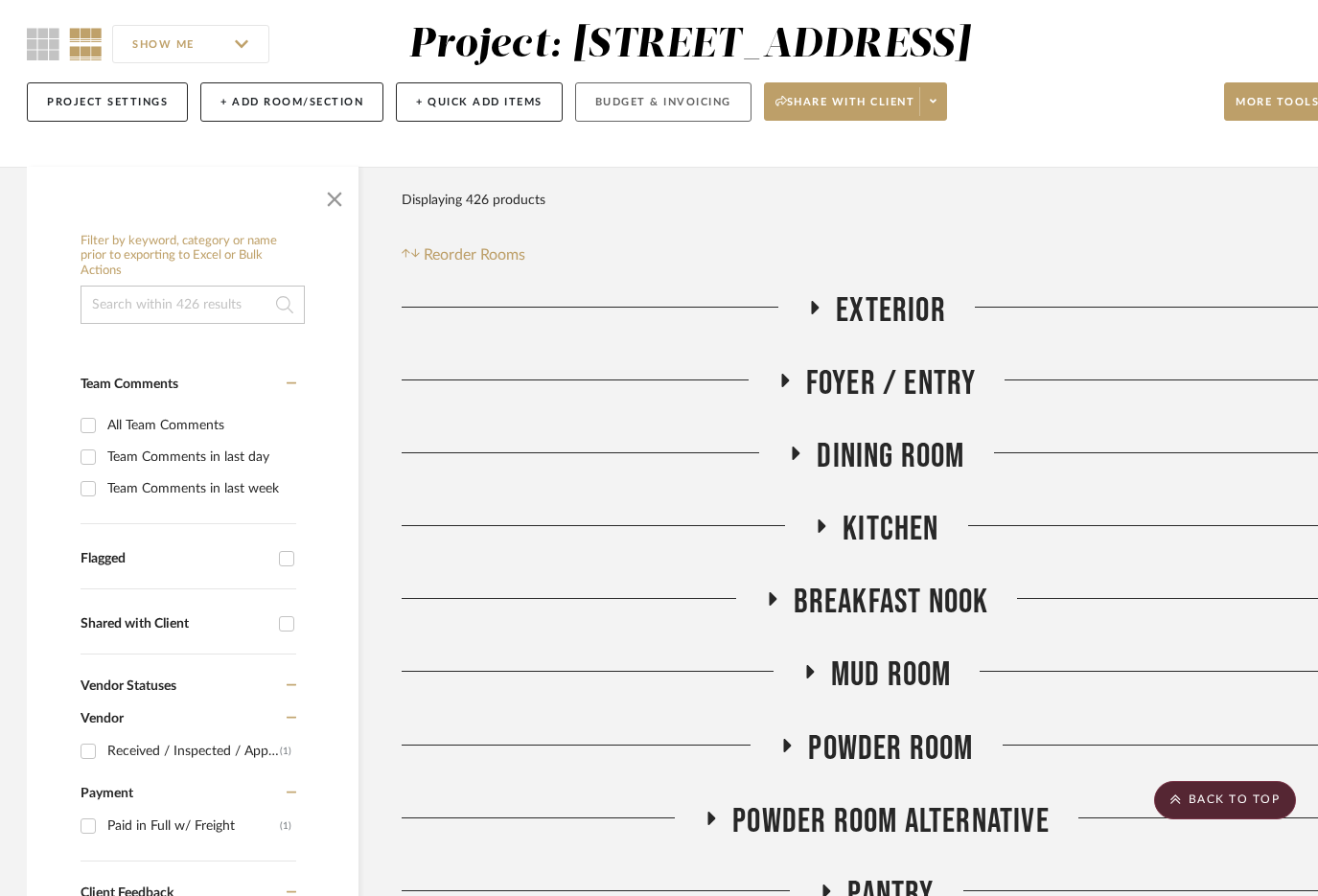 click on "Budget & Invoicing" 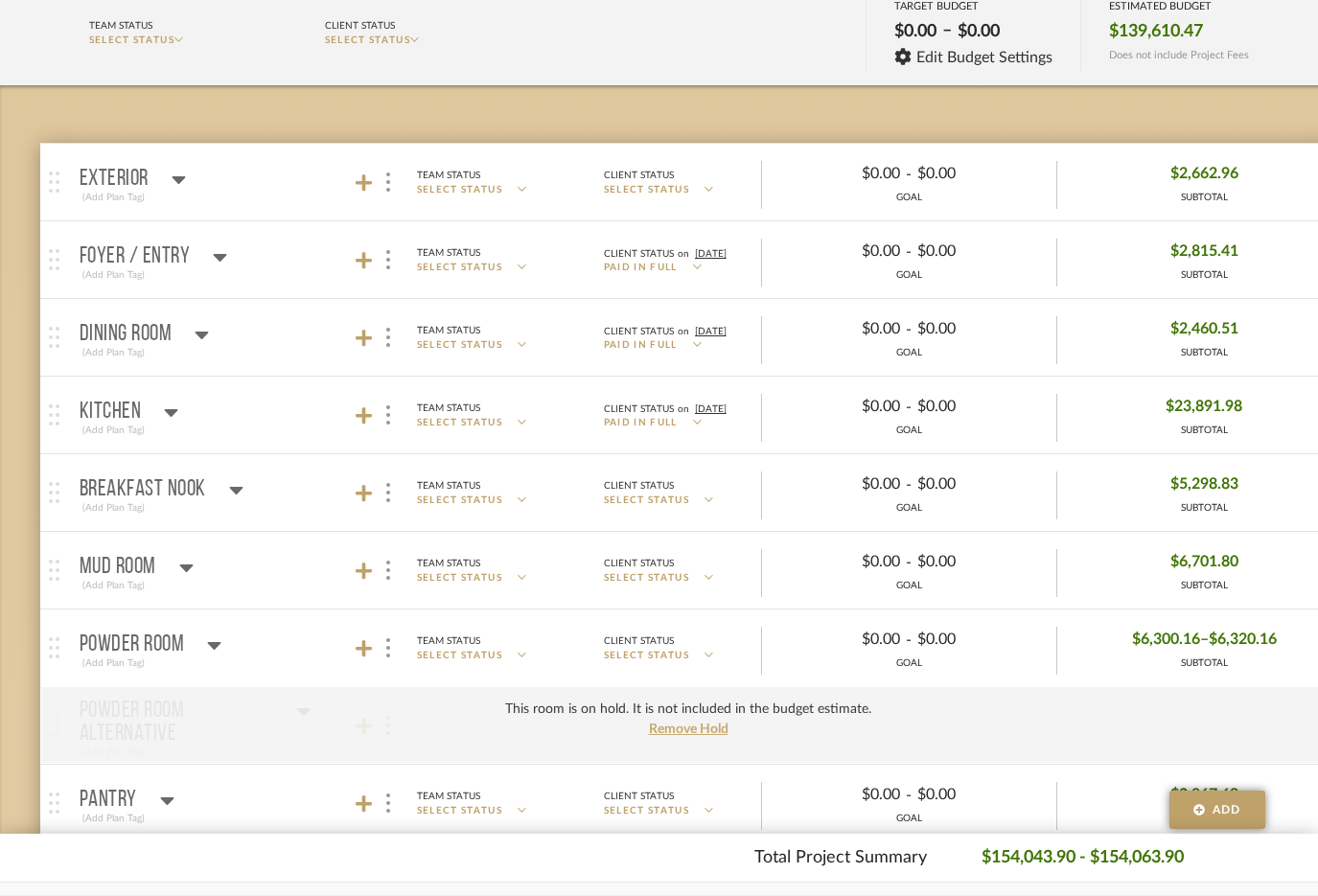 scroll, scrollTop: 287, scrollLeft: 2, axis: both 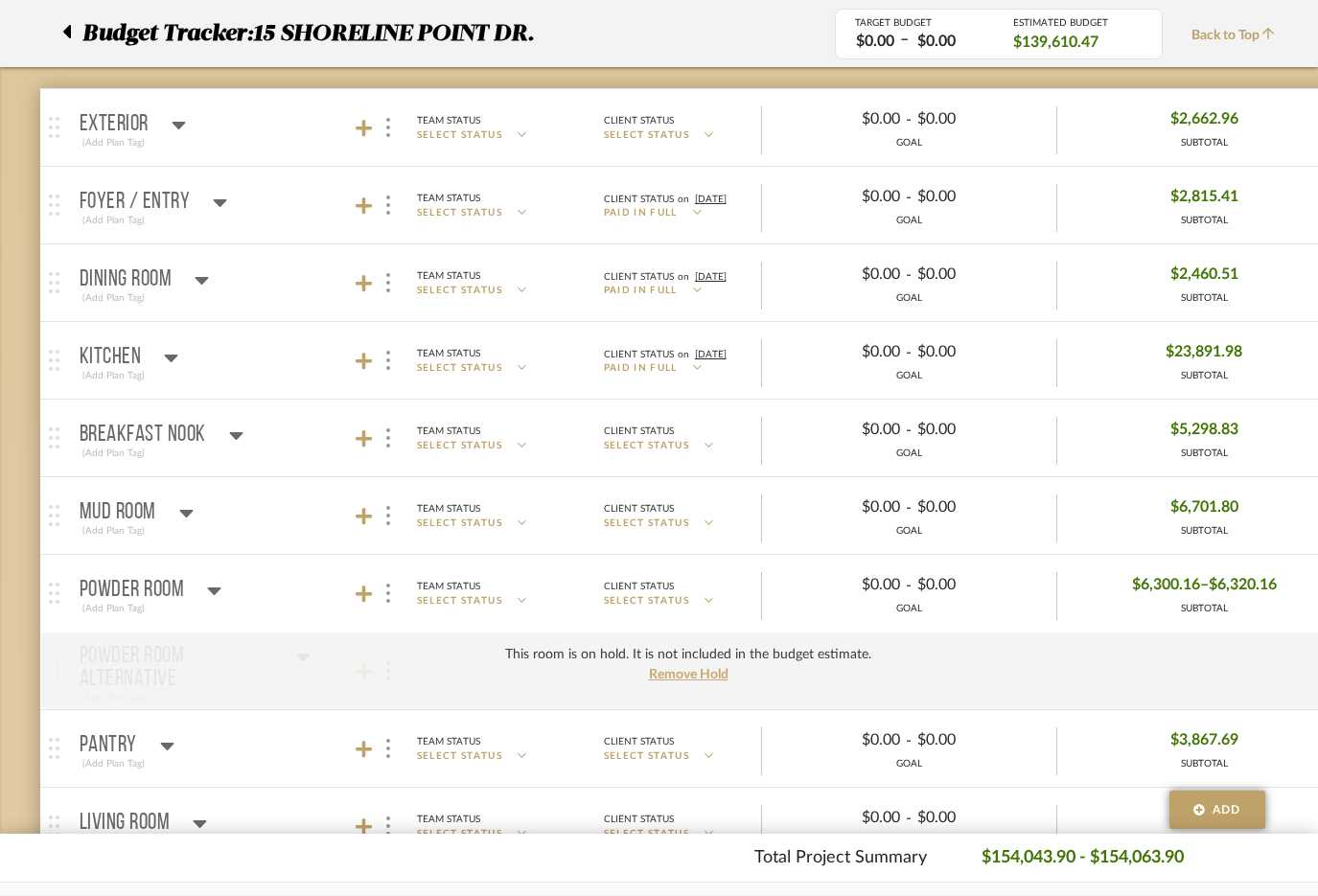 click on "Powder Room" at bounding box center (150, 590) 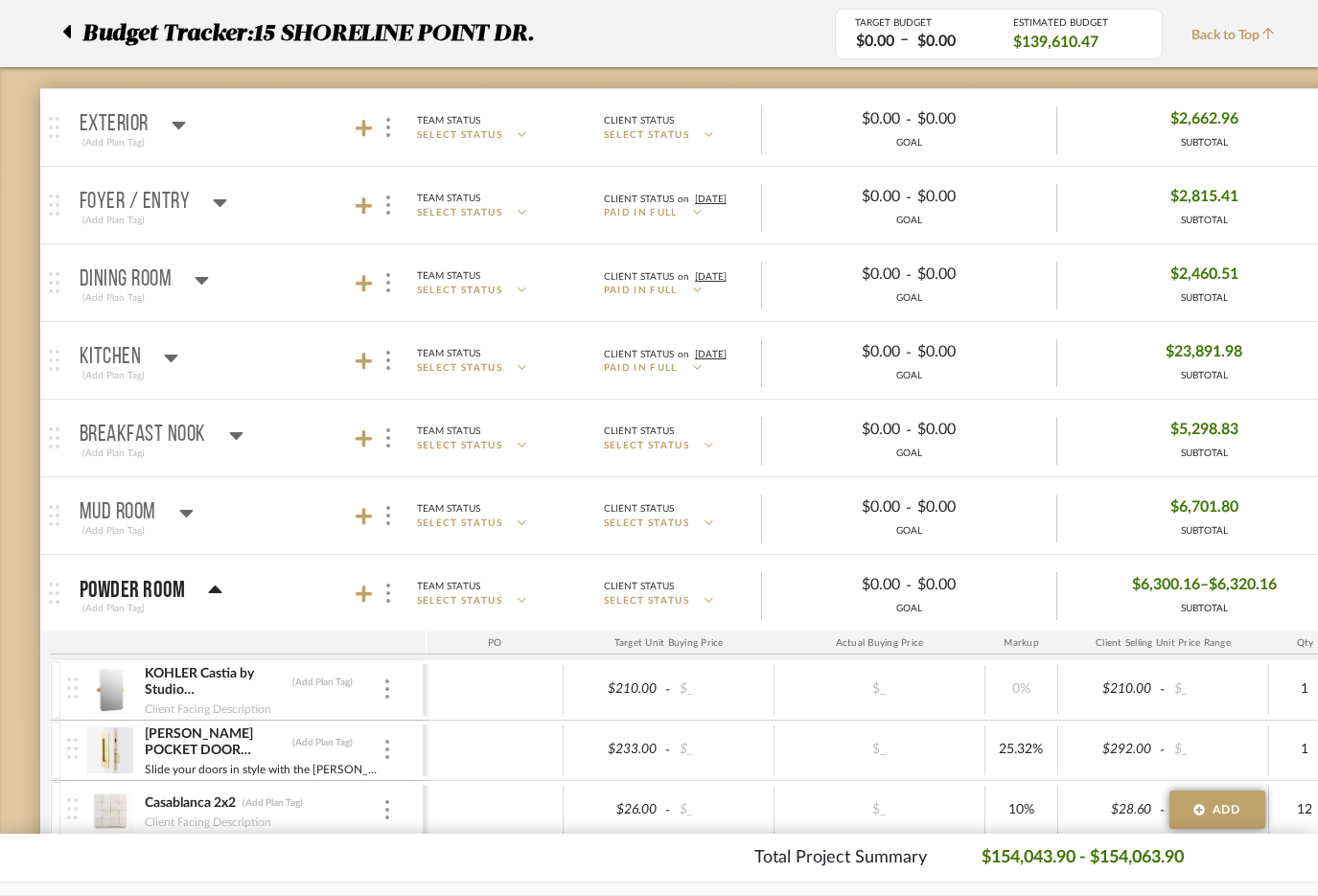 click on "(Add Plan Tag)" at bounding box center (151, 609) 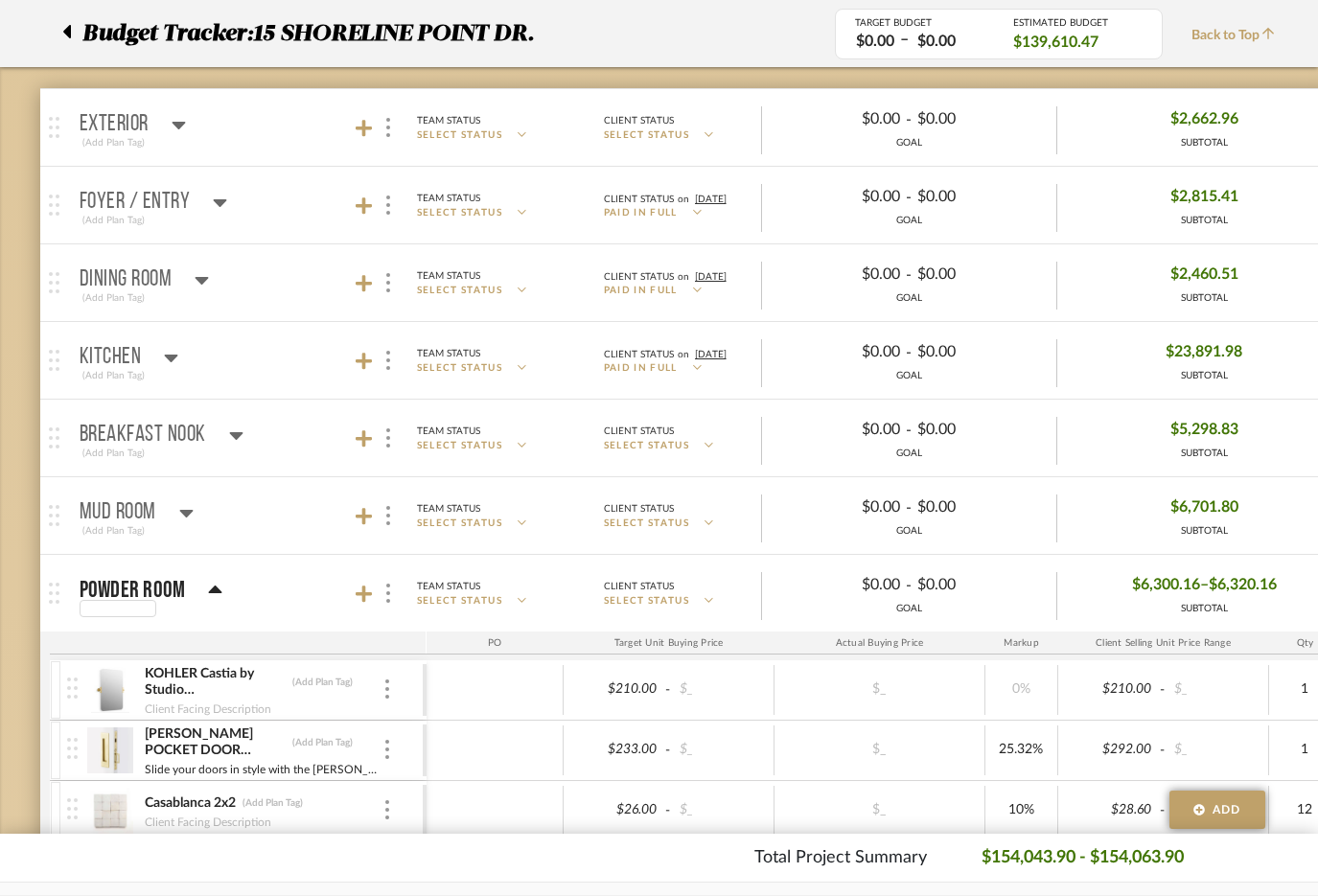 click 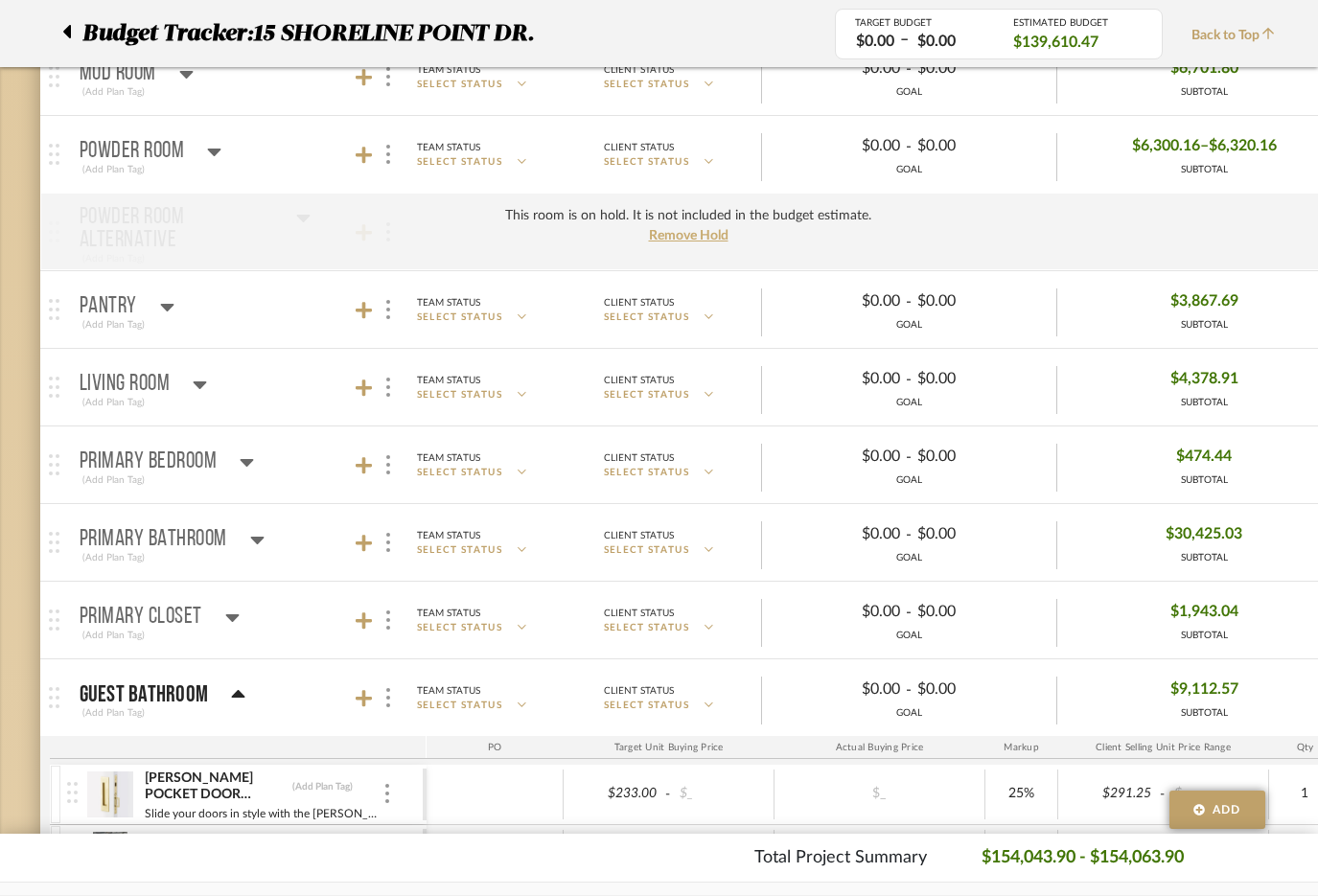 scroll, scrollTop: 743, scrollLeft: 2, axis: both 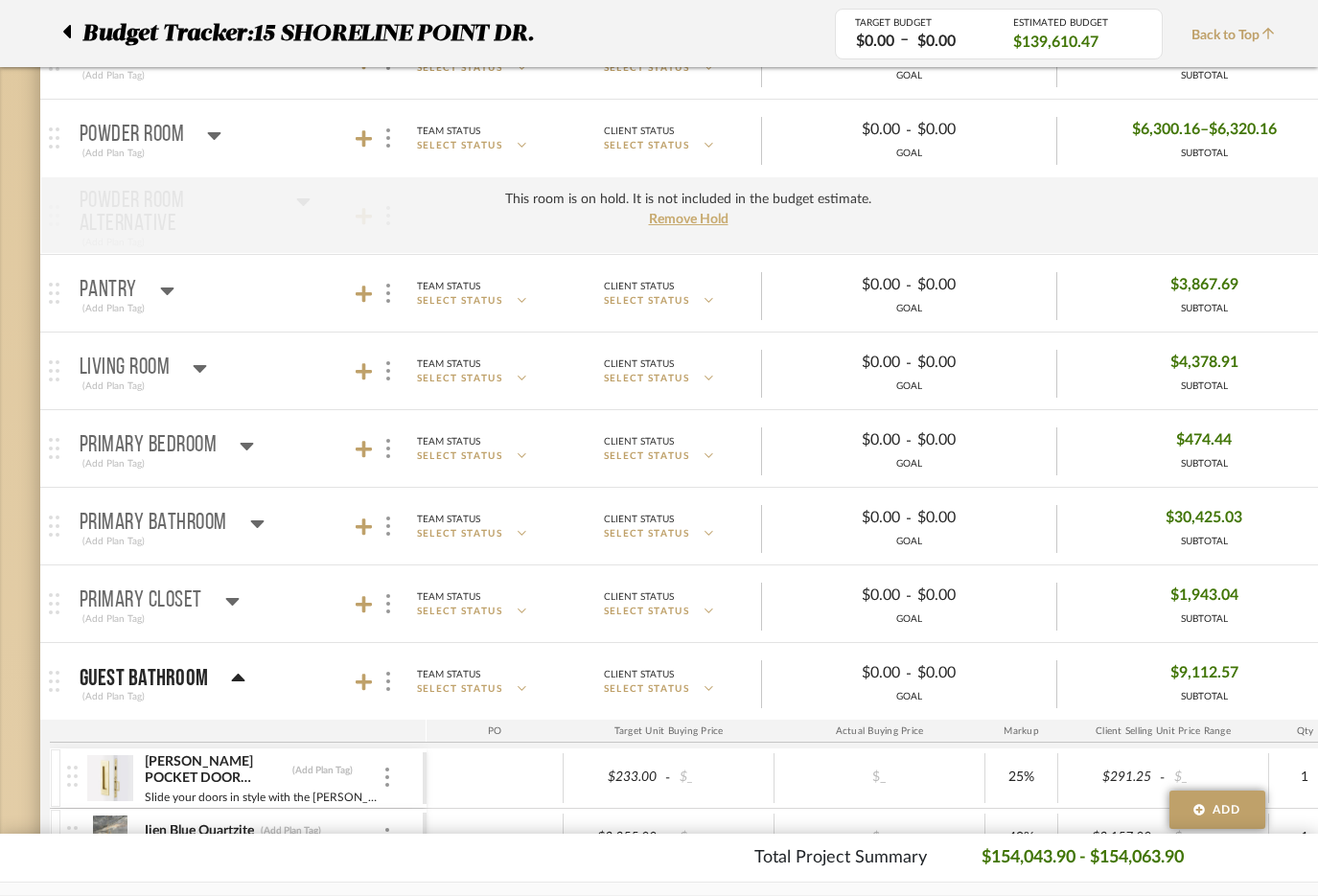 click on "Guest Bathroom" at bounding box center (163, 678) 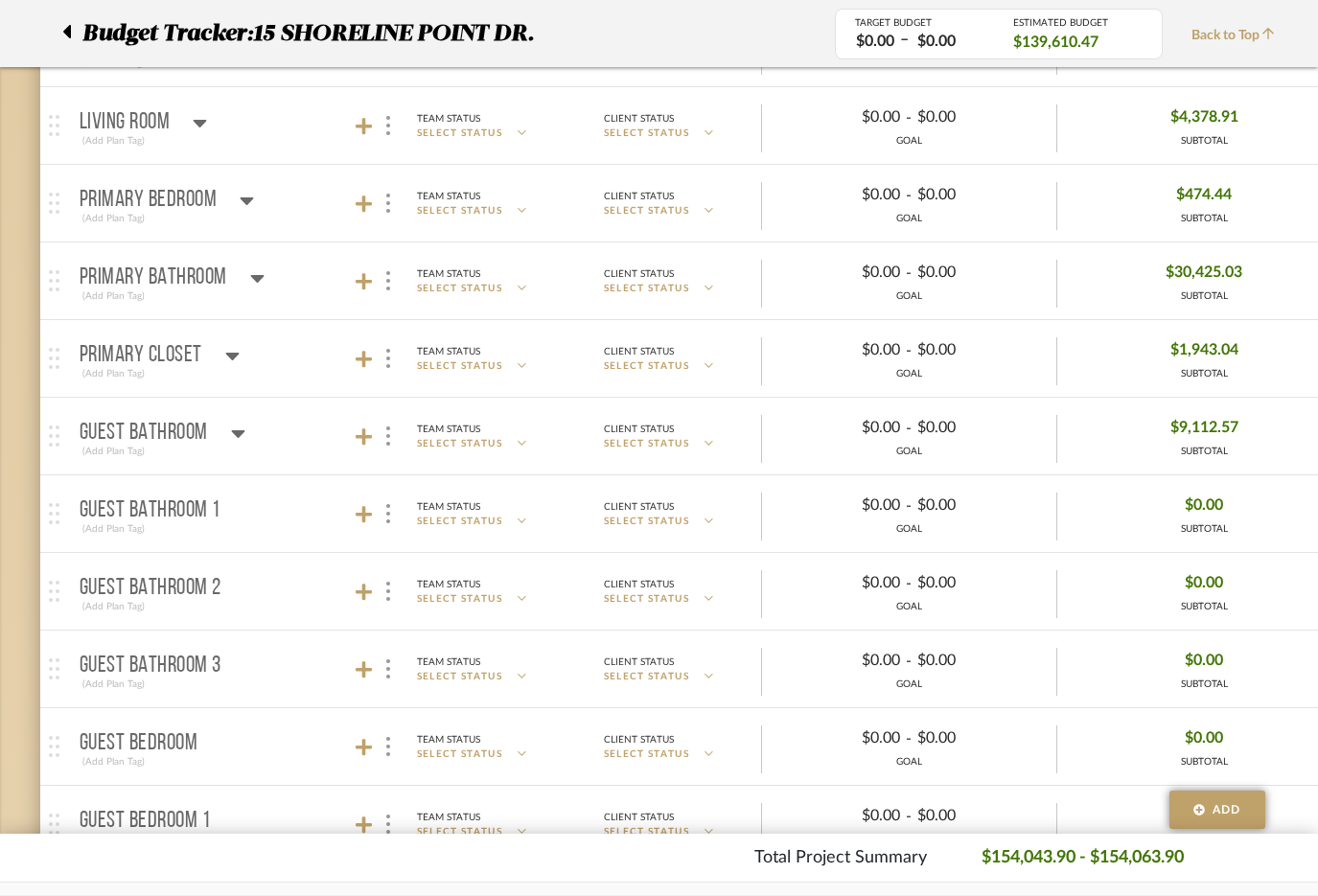 scroll, scrollTop: 1017, scrollLeft: 2, axis: both 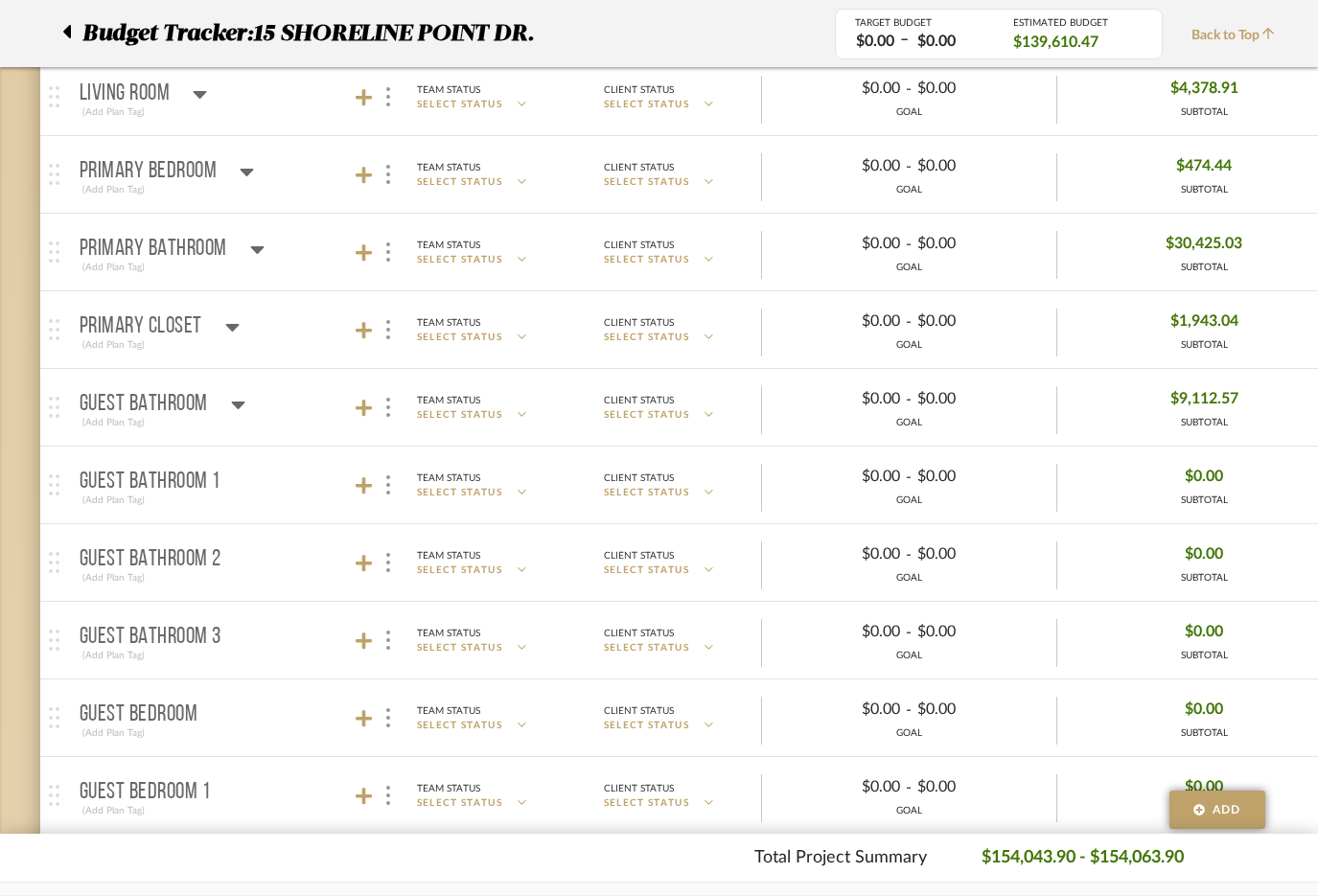 click on "Guest Bathroom   (Add Plan Tag)" at bounding box center (162, 407) 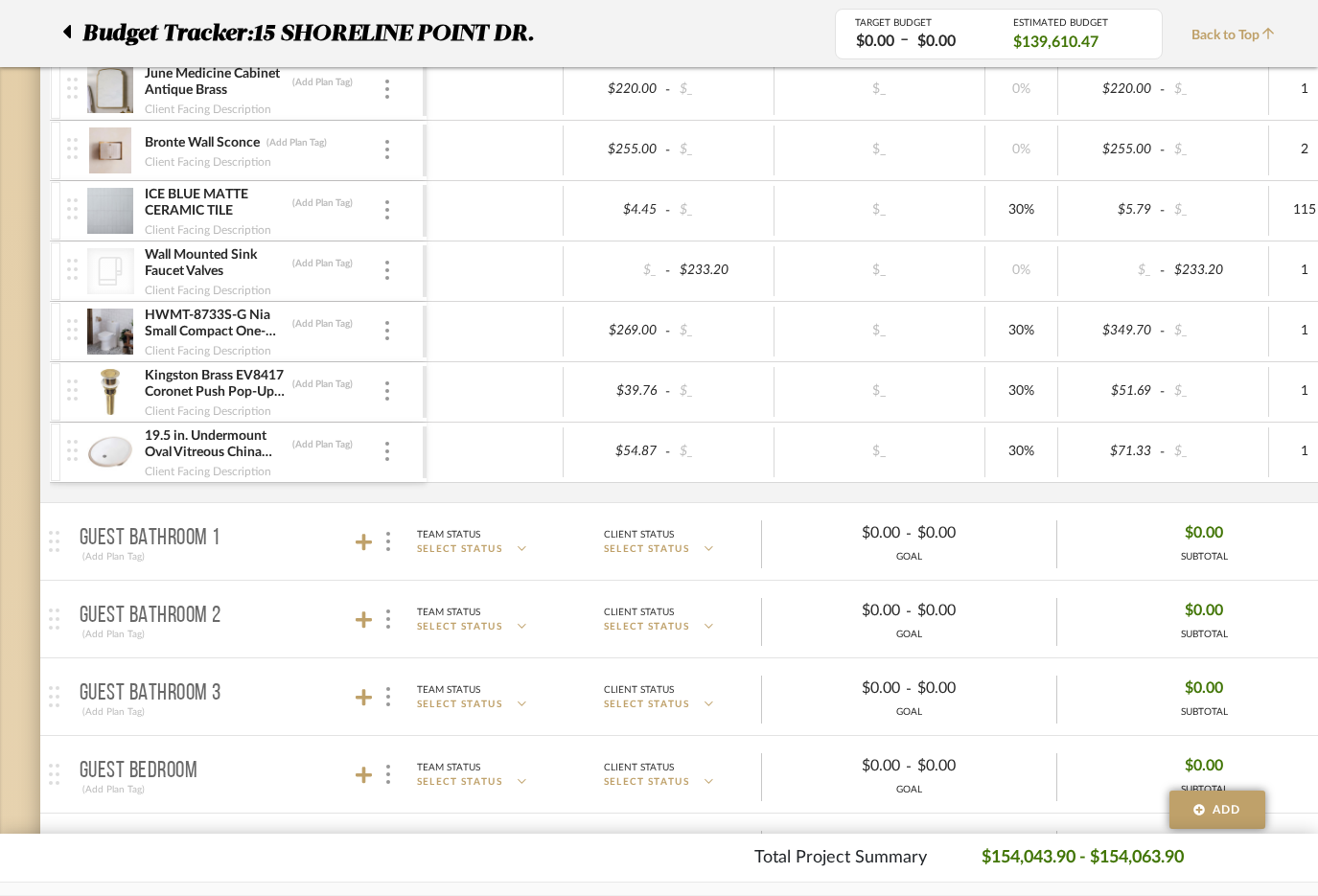 scroll, scrollTop: 1793, scrollLeft: 62, axis: both 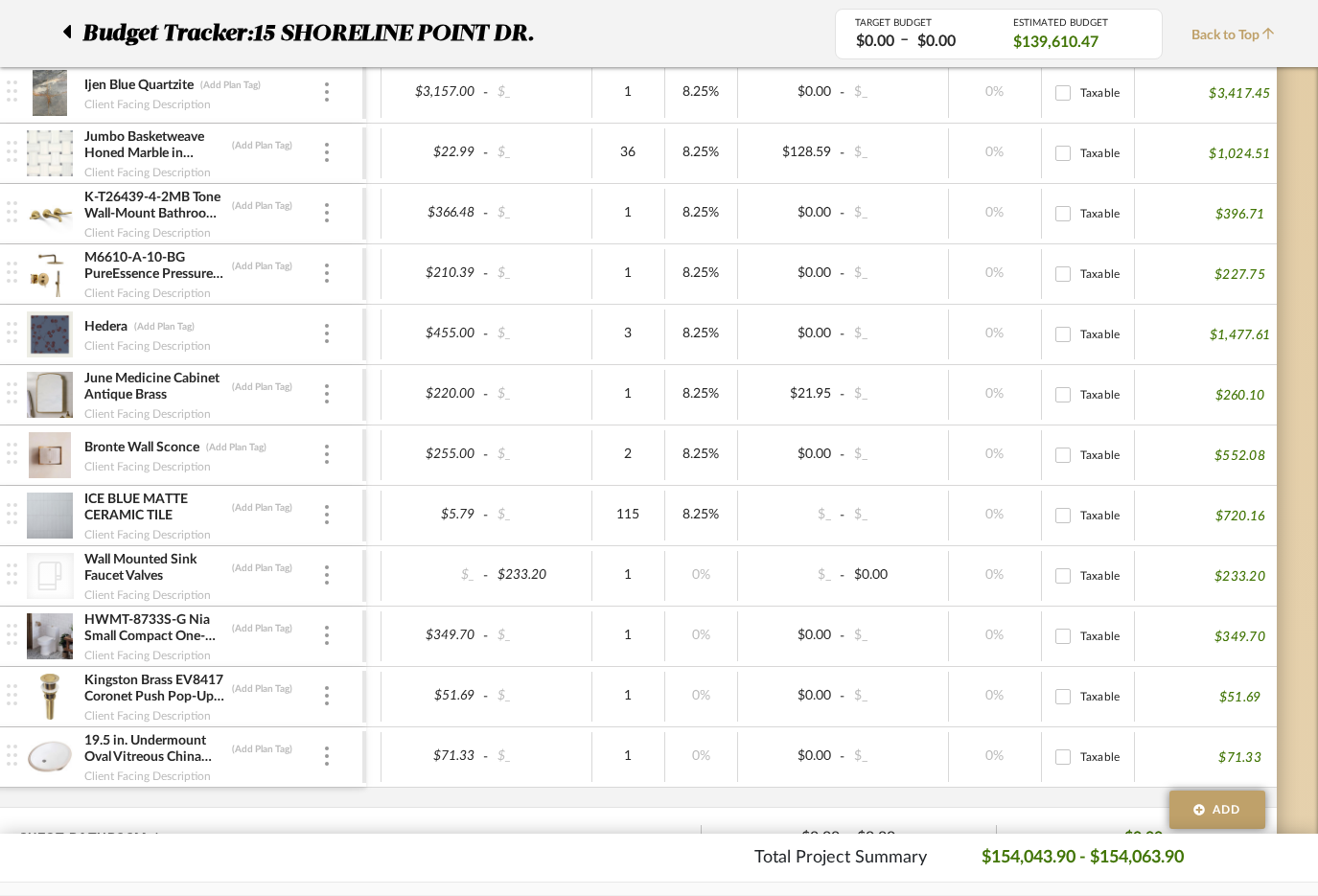 click on "0%" at bounding box center (702, 697) 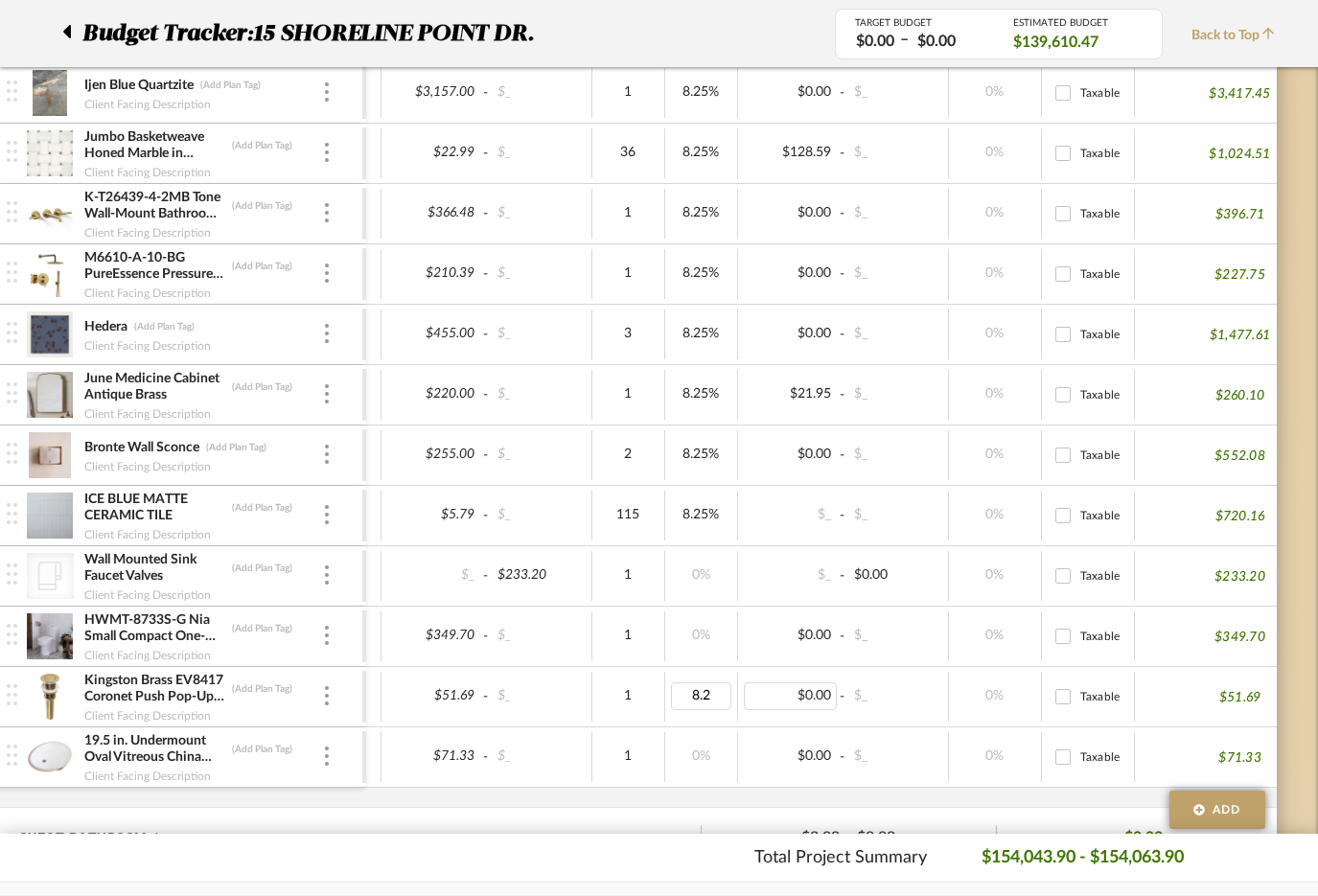 type on "8.25" 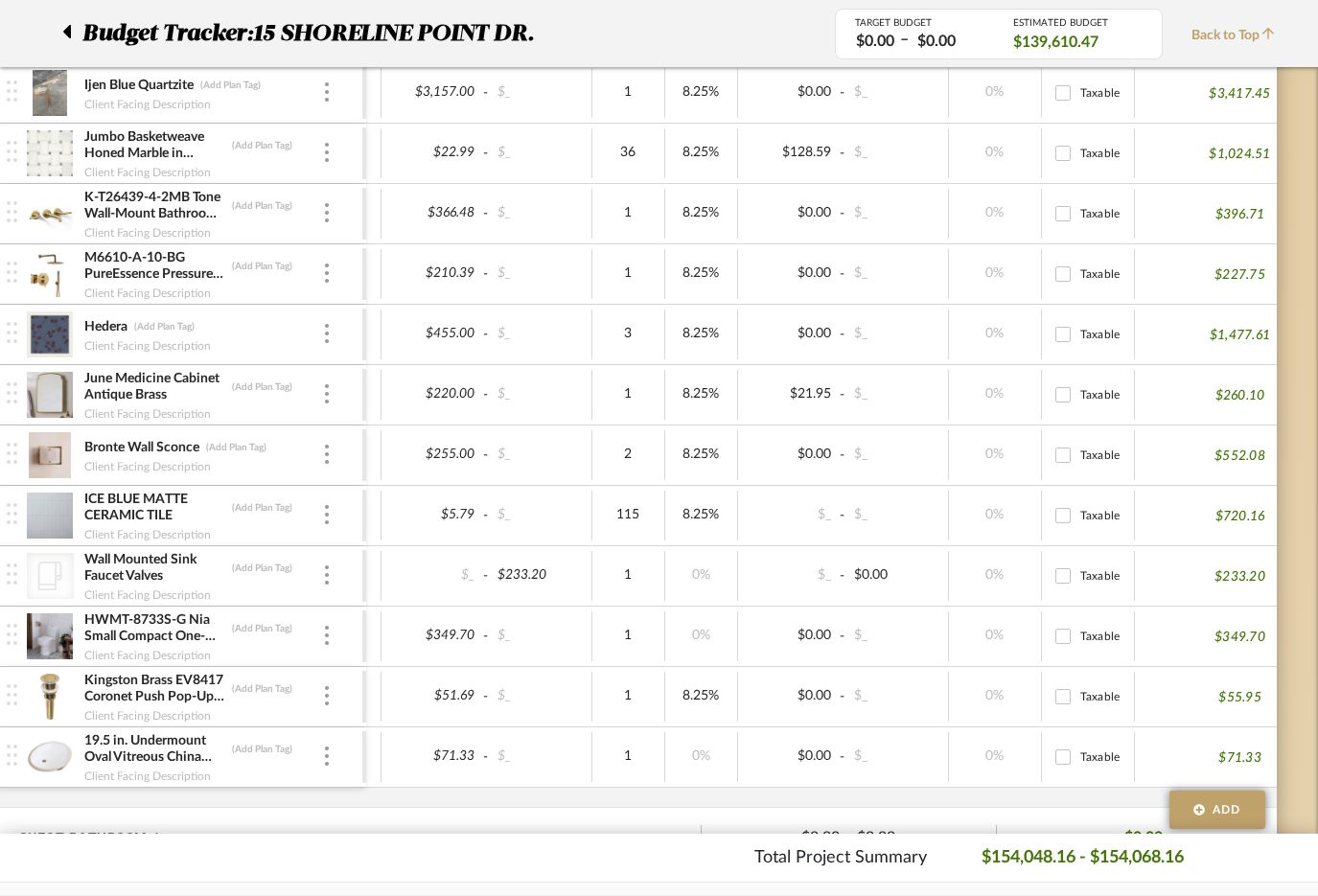 click on "0%" at bounding box center [702, 757] 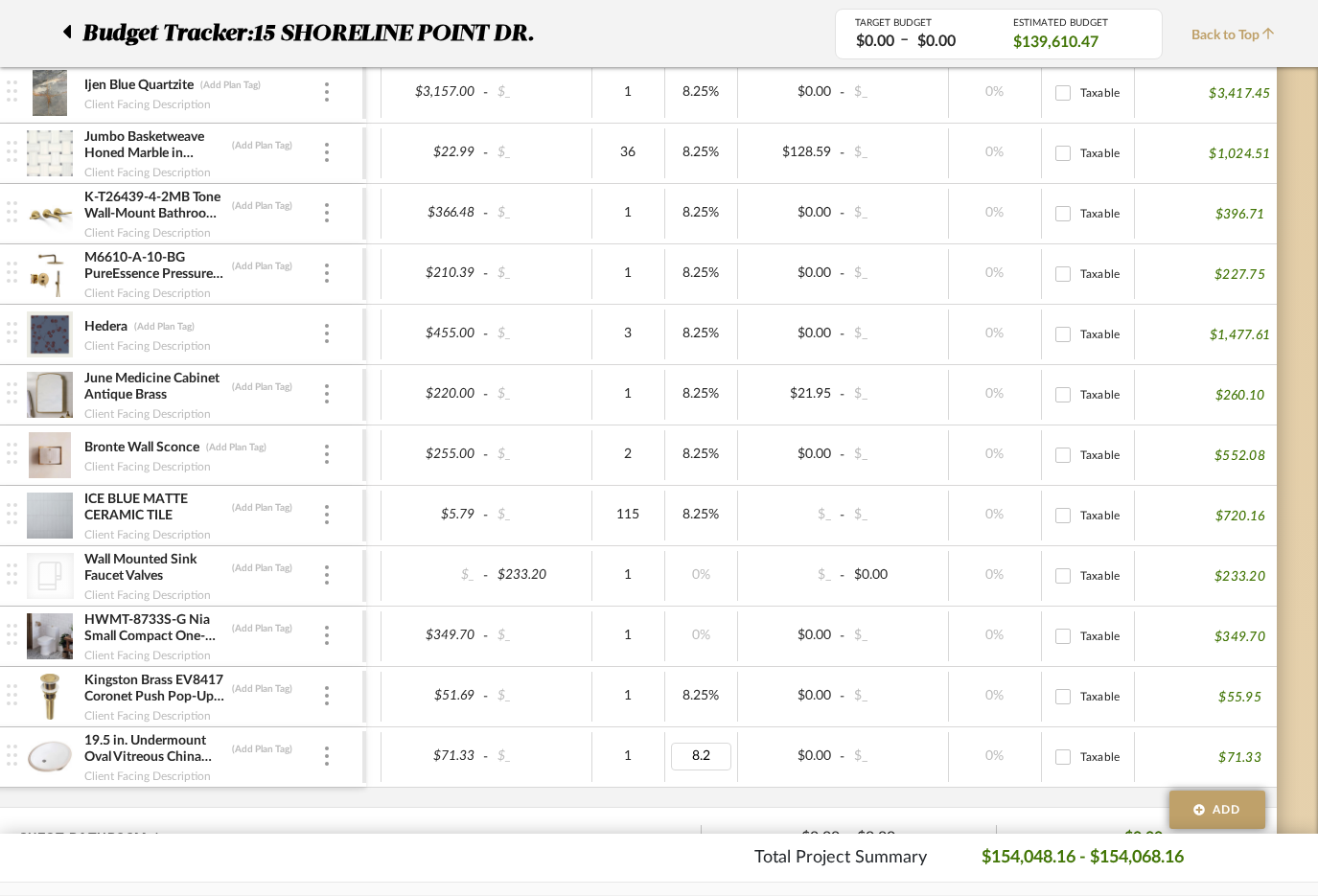 type on "8.25" 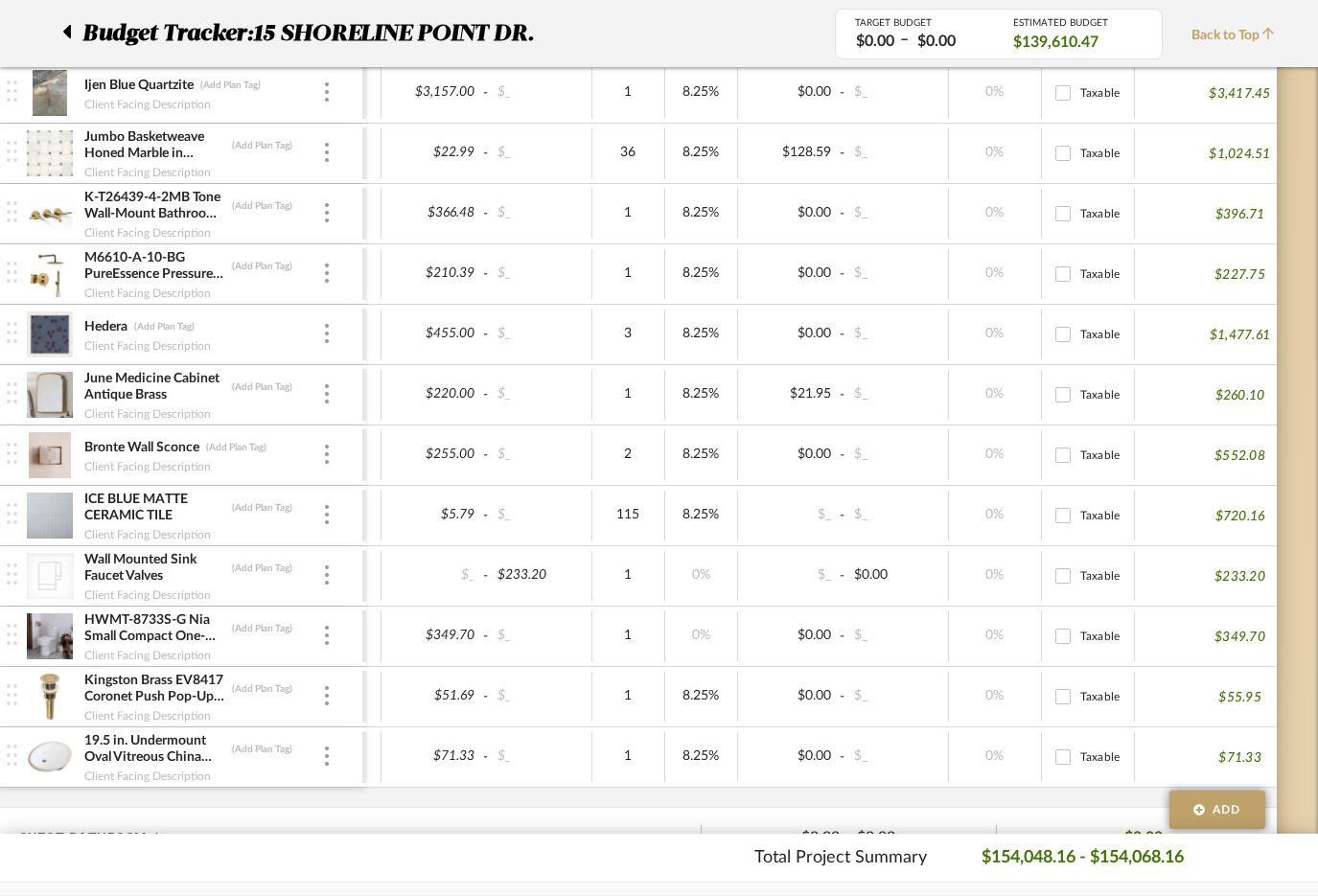 click on "0%" at bounding box center (702, 636) 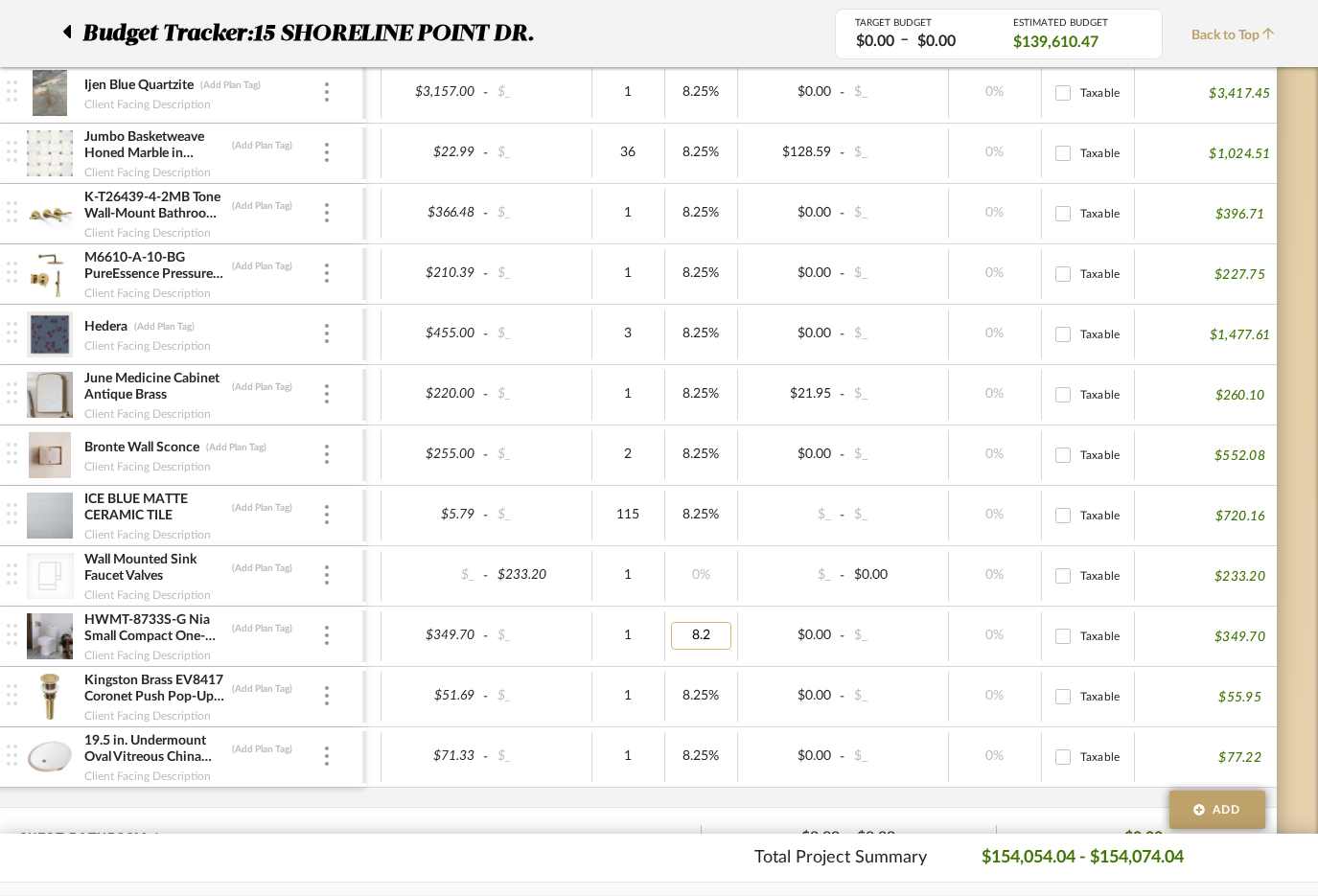 type on "8.25" 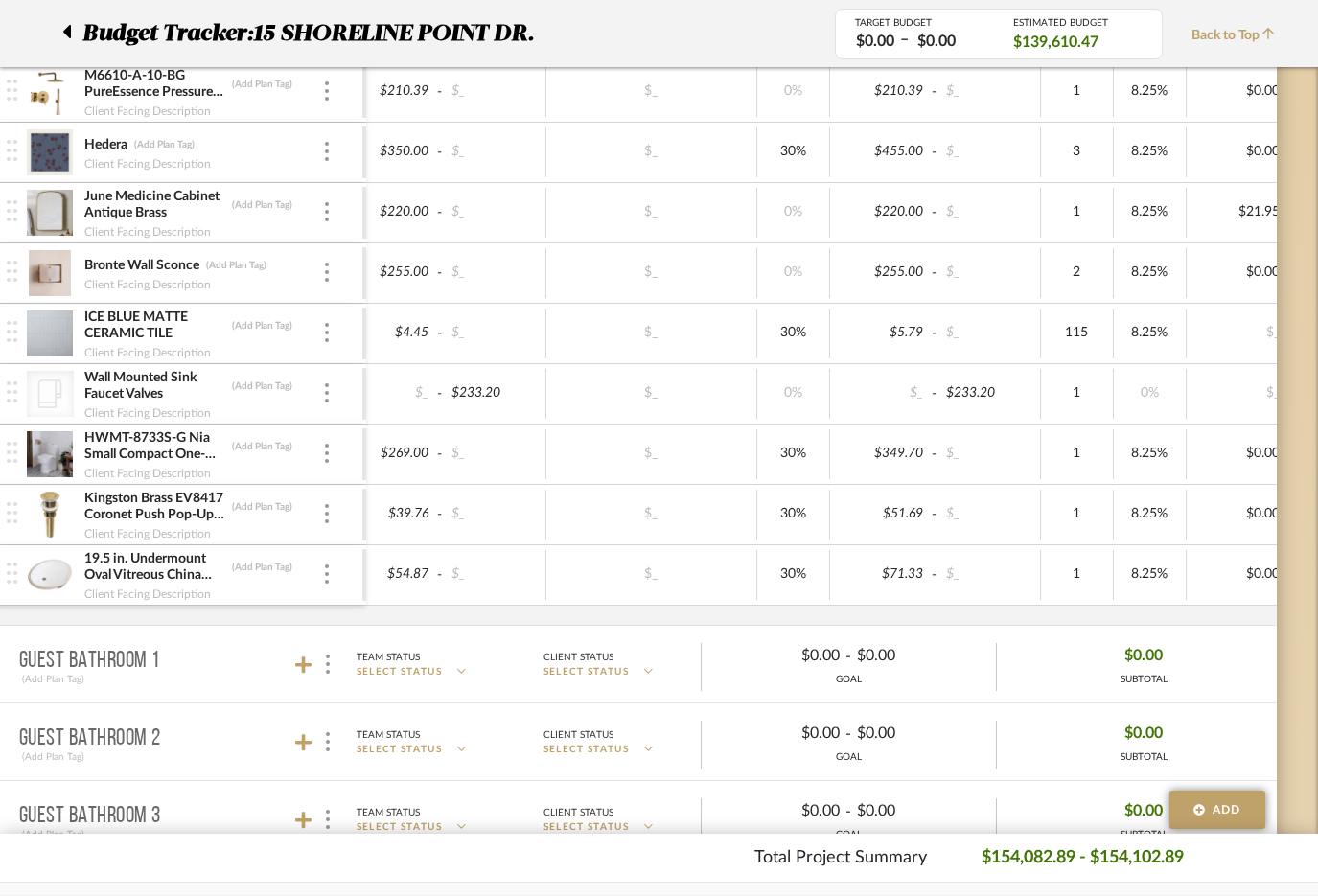 scroll, scrollTop: 0, scrollLeft: 0, axis: both 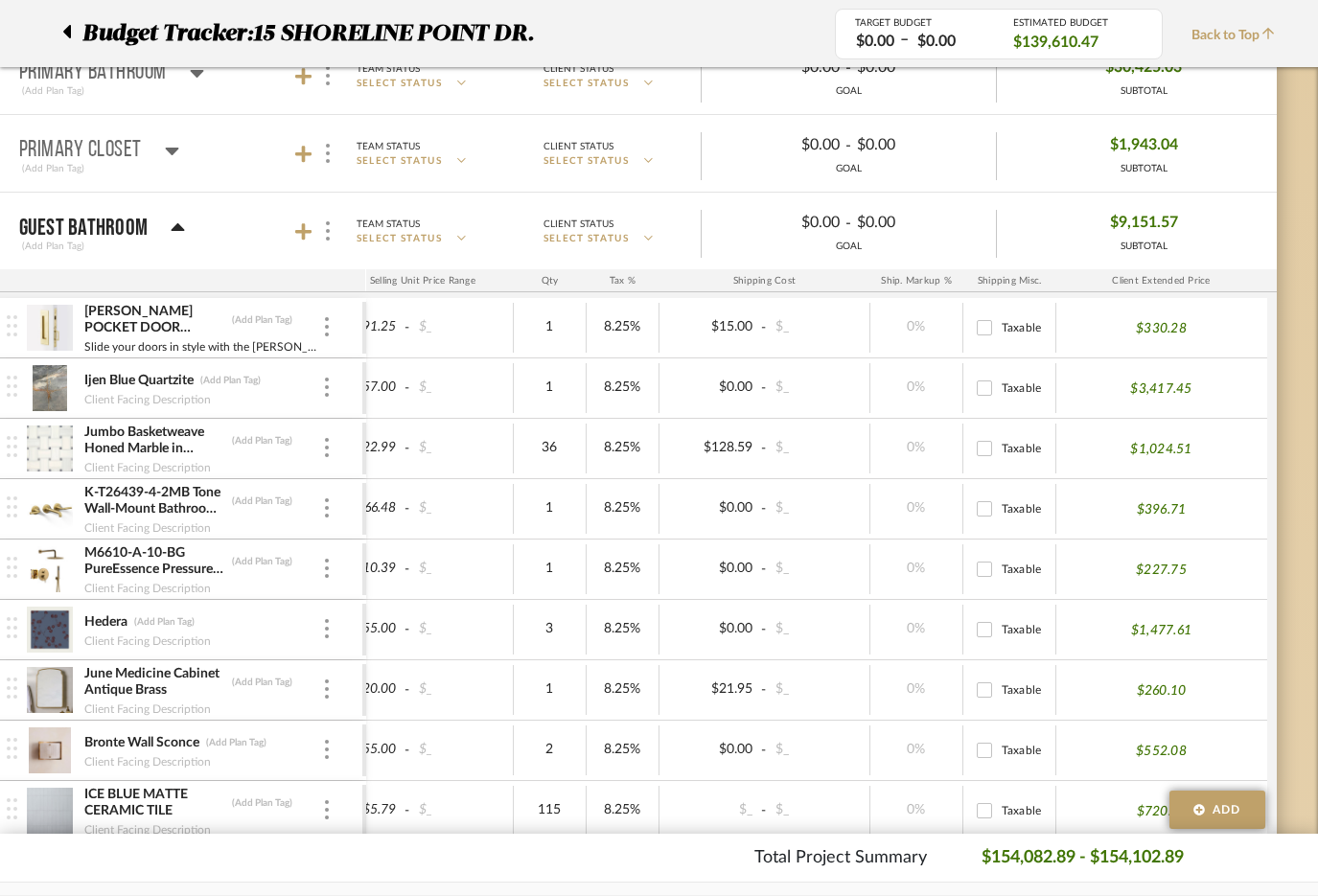 click on "Guest Bathroom" at bounding box center [83, 228] 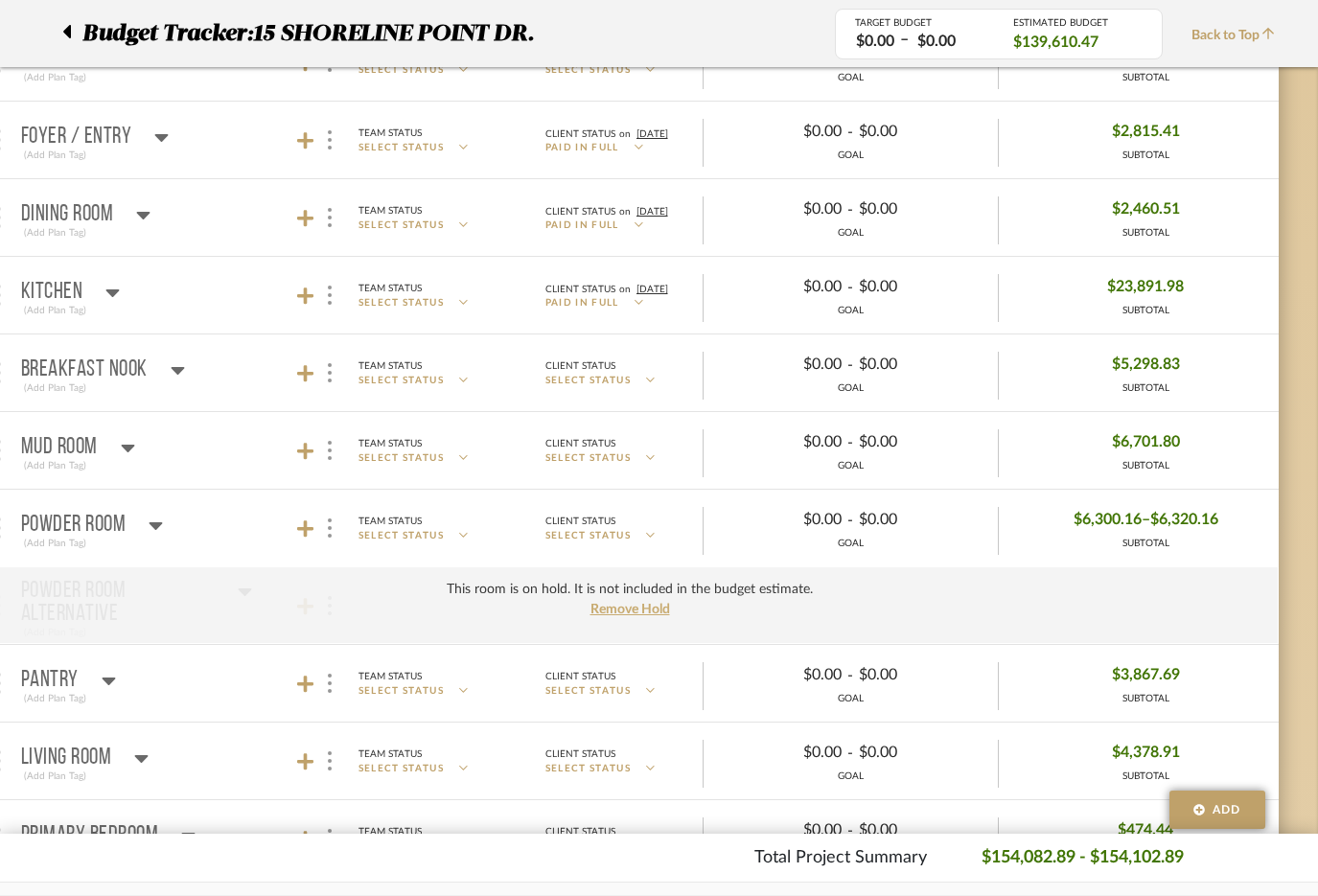 click on "Powder Room" at bounding box center [92, 525] 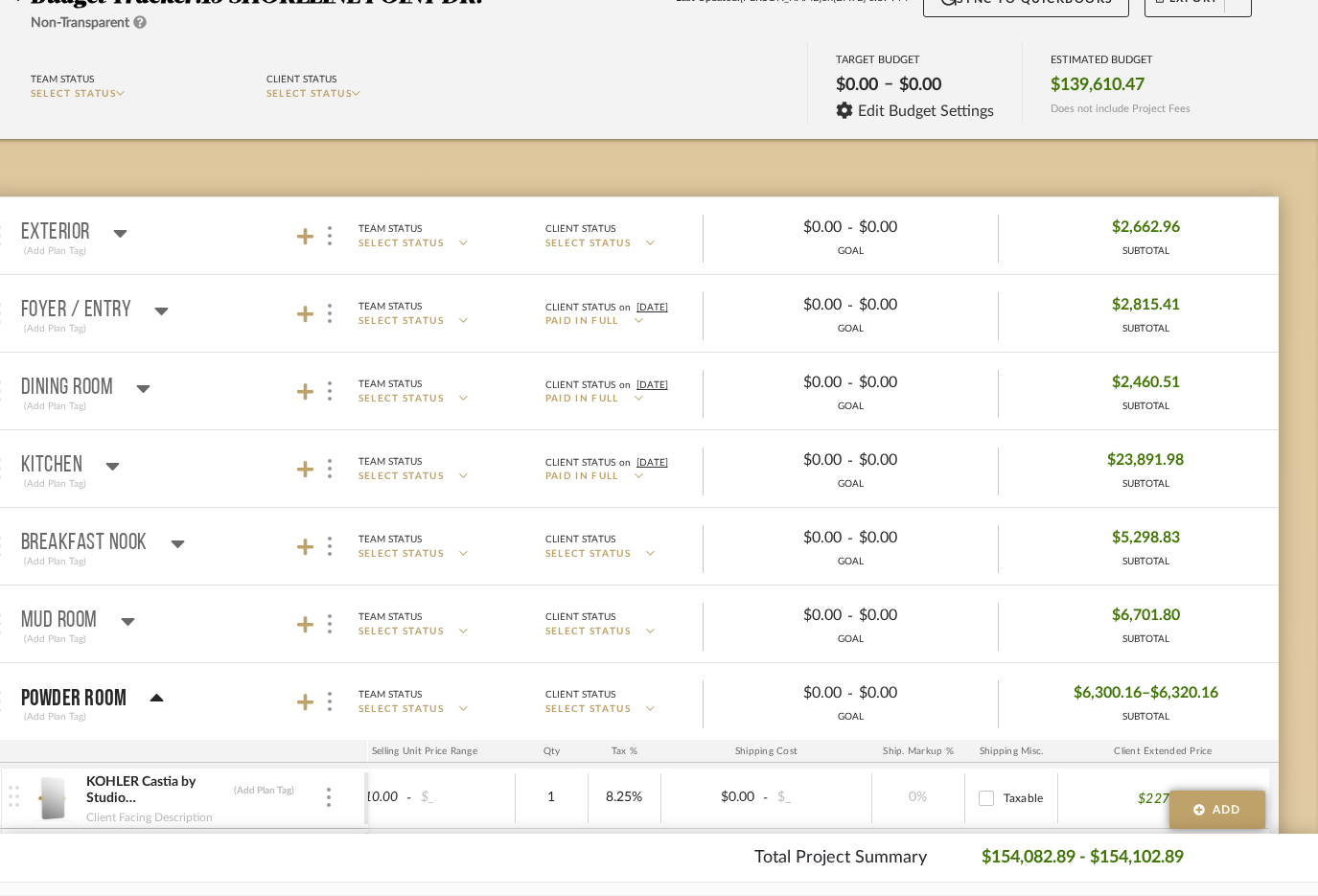 scroll, scrollTop: 250, scrollLeft: 60, axis: both 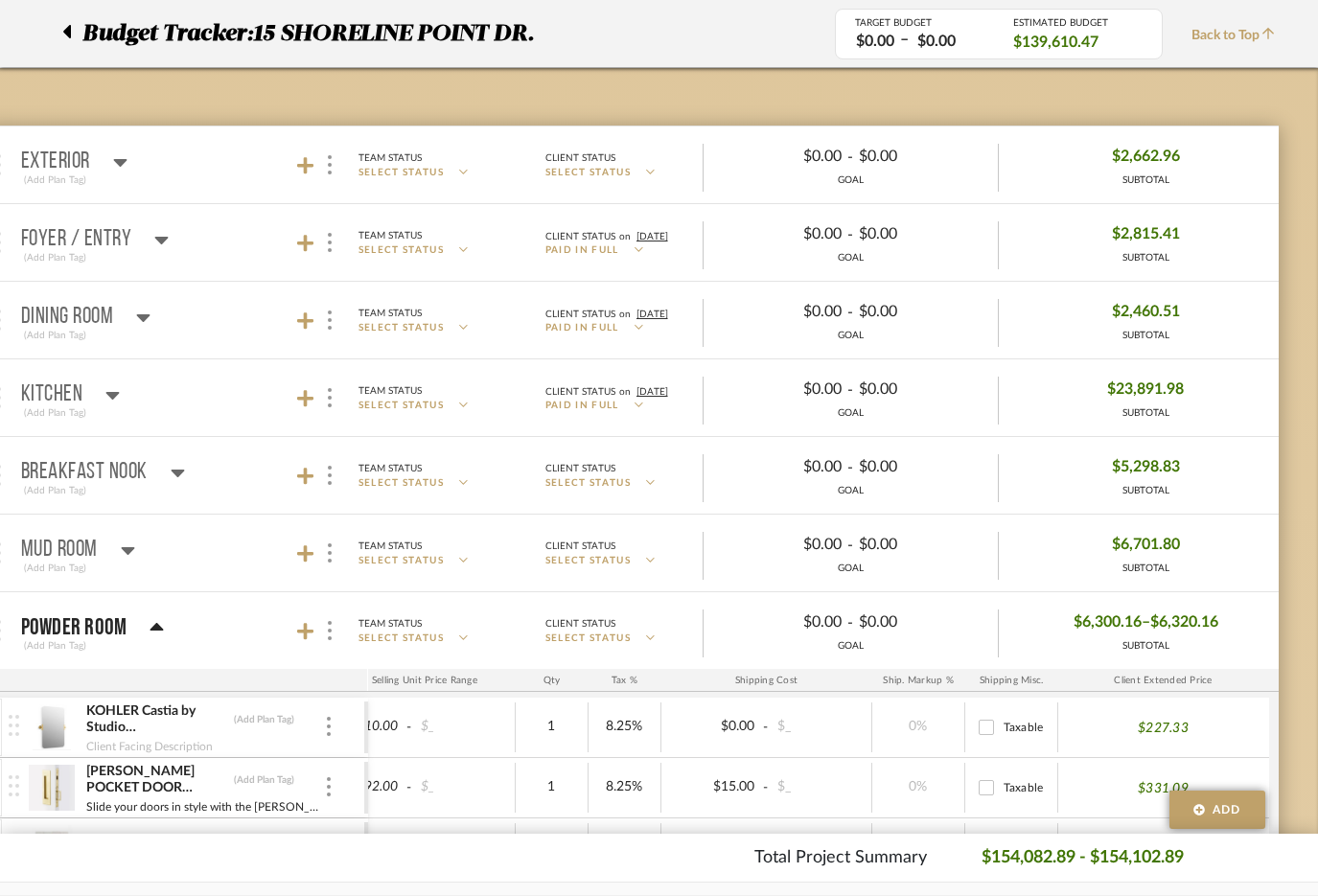 click on "Powder Room" at bounding box center (93, 628) 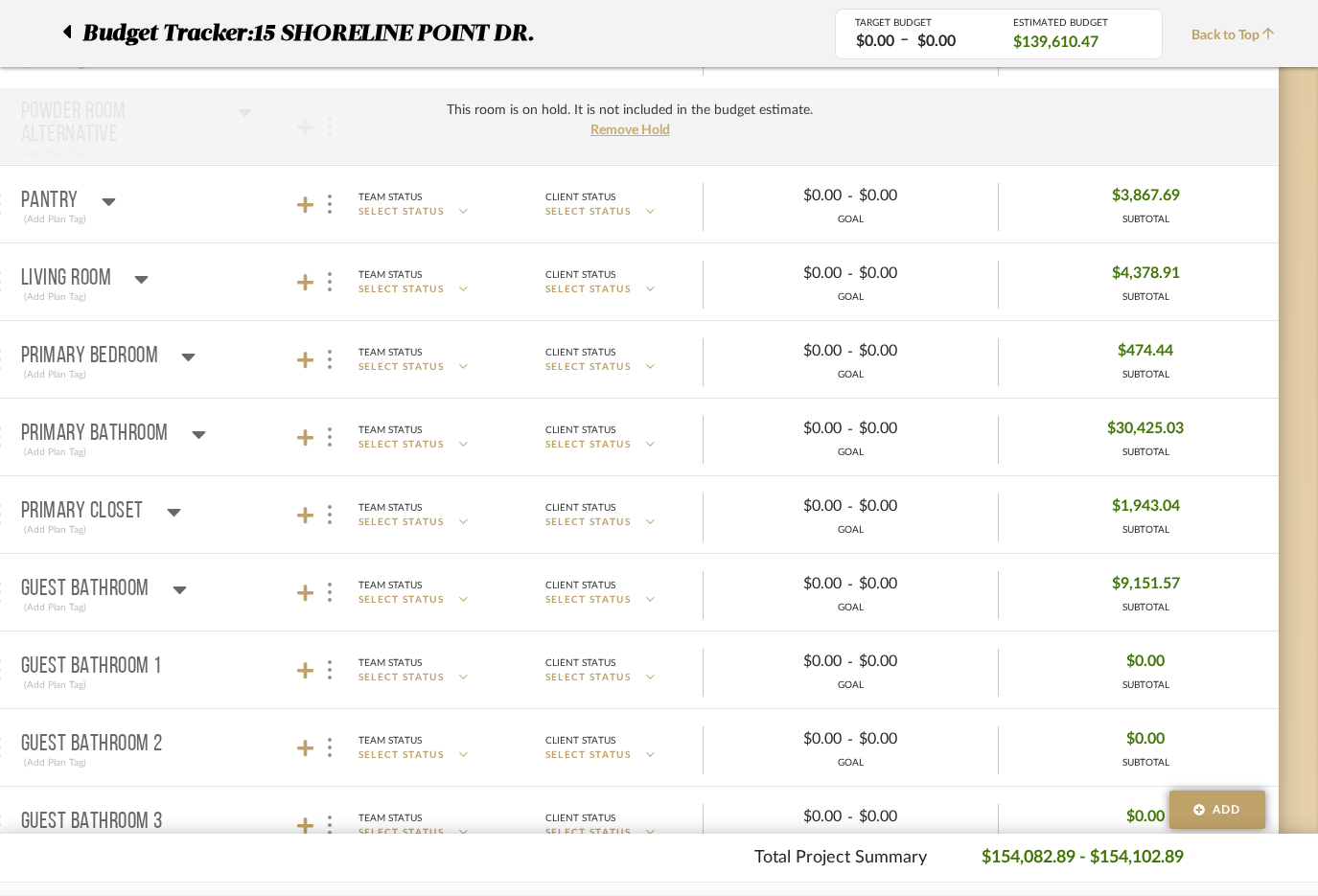 scroll, scrollTop: 835, scrollLeft: 60, axis: both 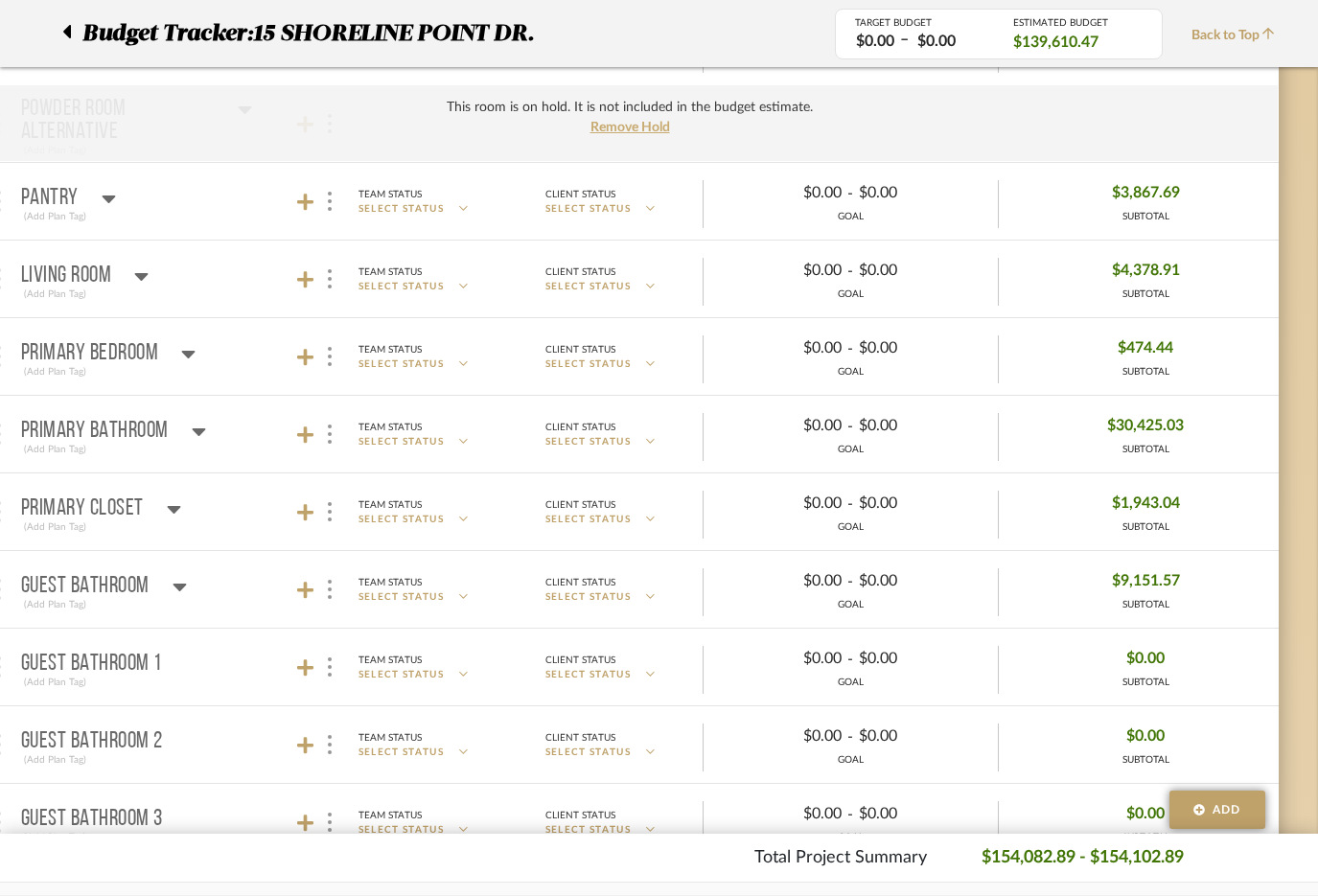 click on "Primary Bathroom" at bounding box center (95, 431) 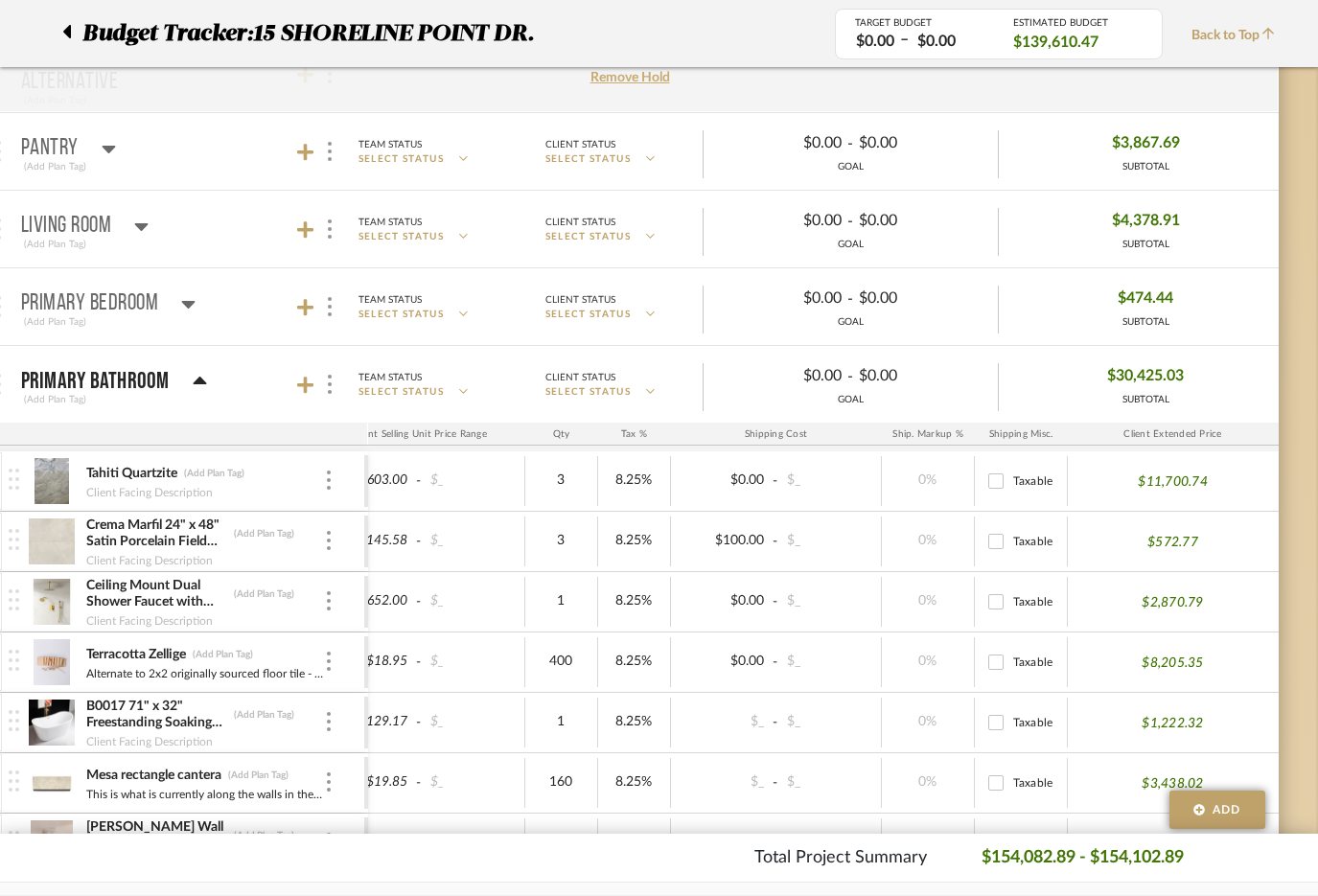 scroll, scrollTop: 865, scrollLeft: 60, axis: both 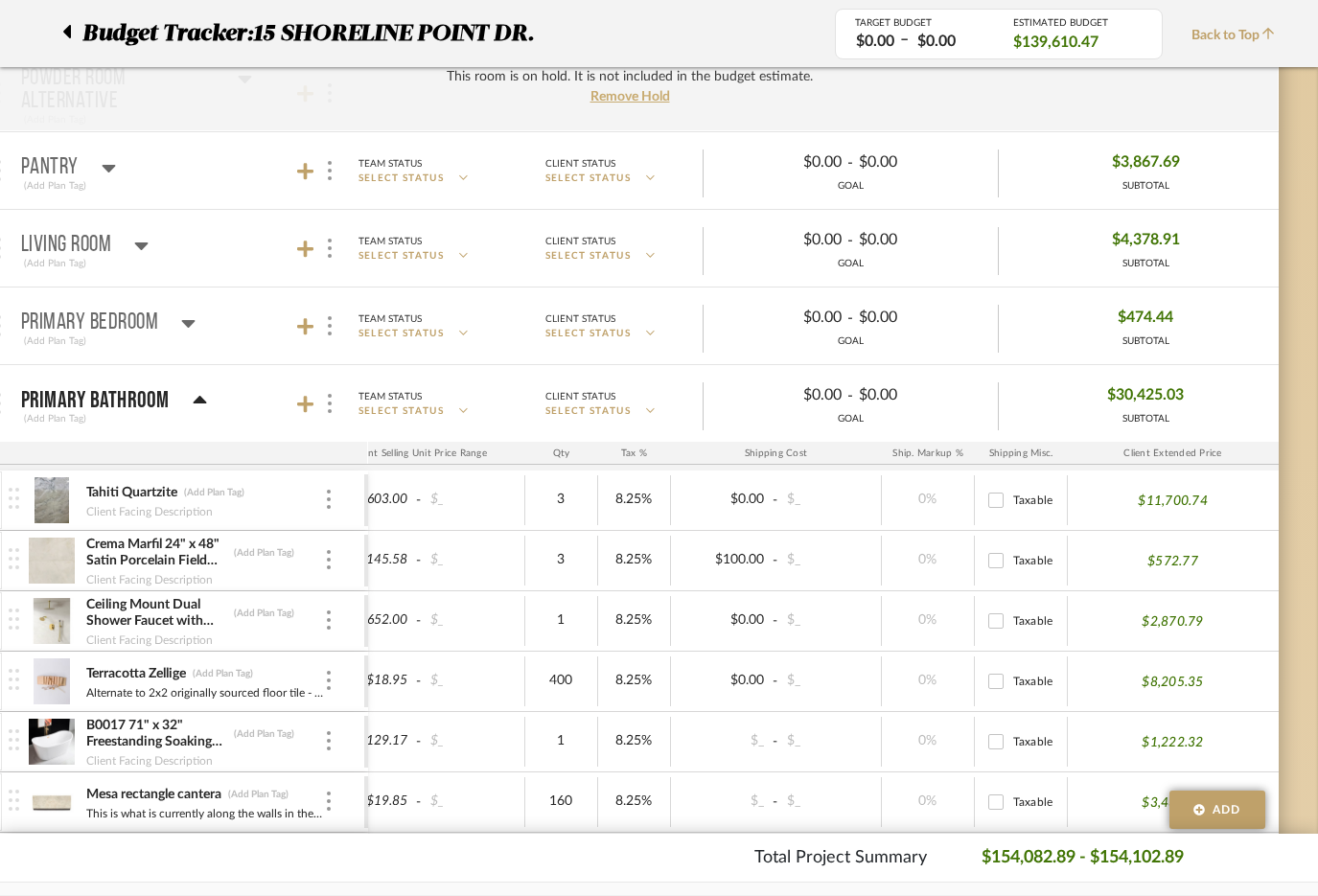 click on "Primary Bathroom" at bounding box center [114, 401] 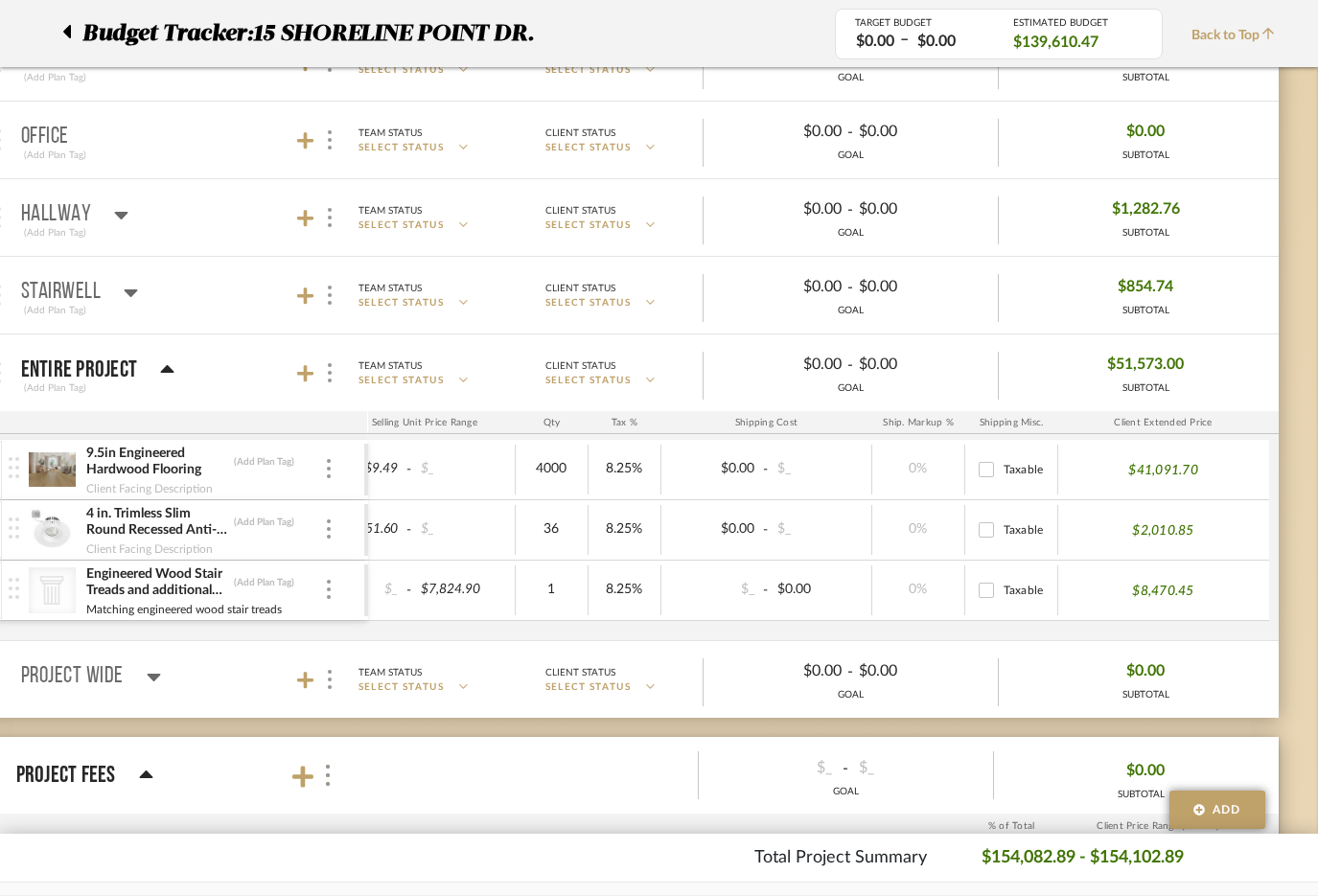 scroll, scrollTop: 1941, scrollLeft: 58, axis: both 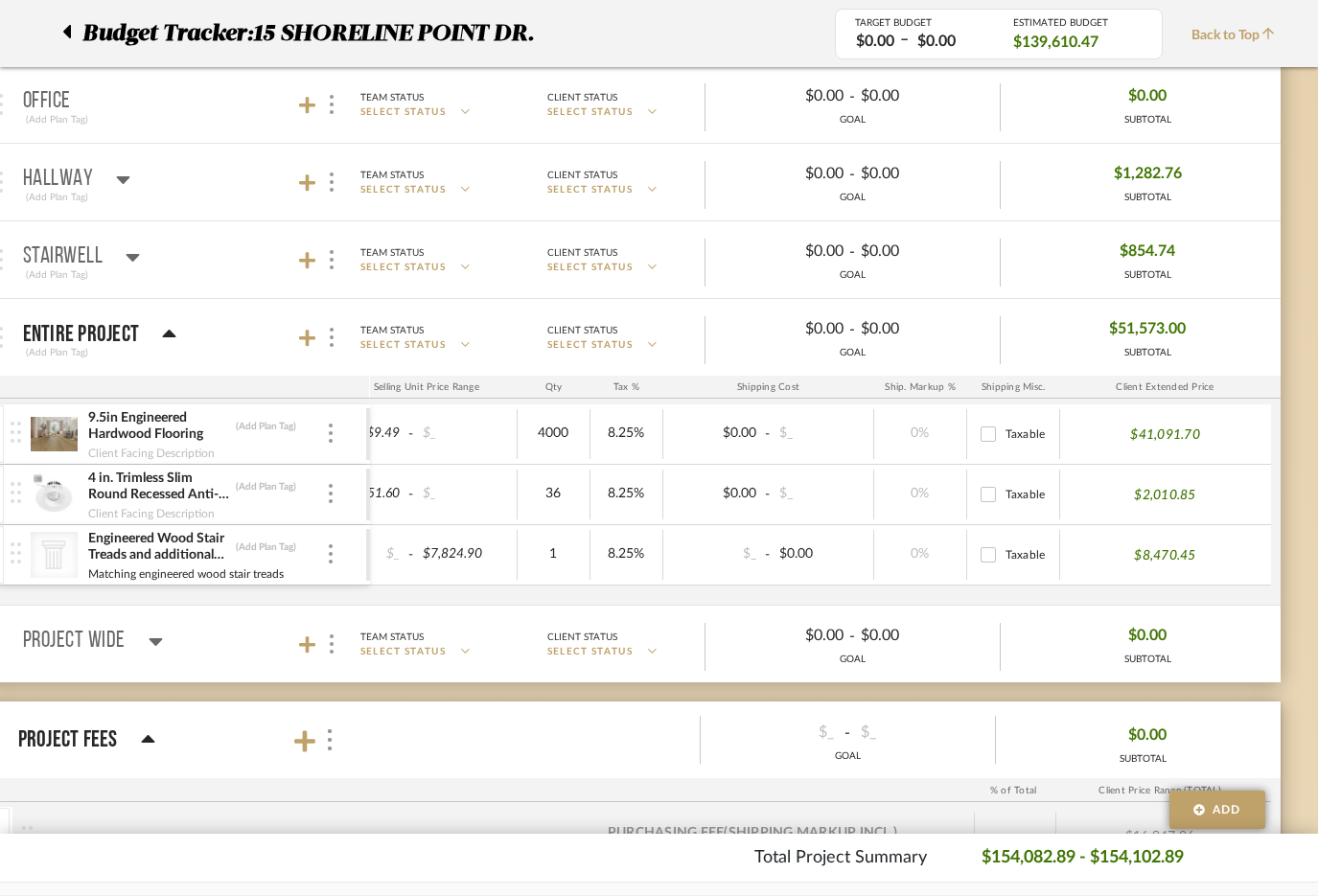 click on "Entire Project" at bounding box center (81, 334) 